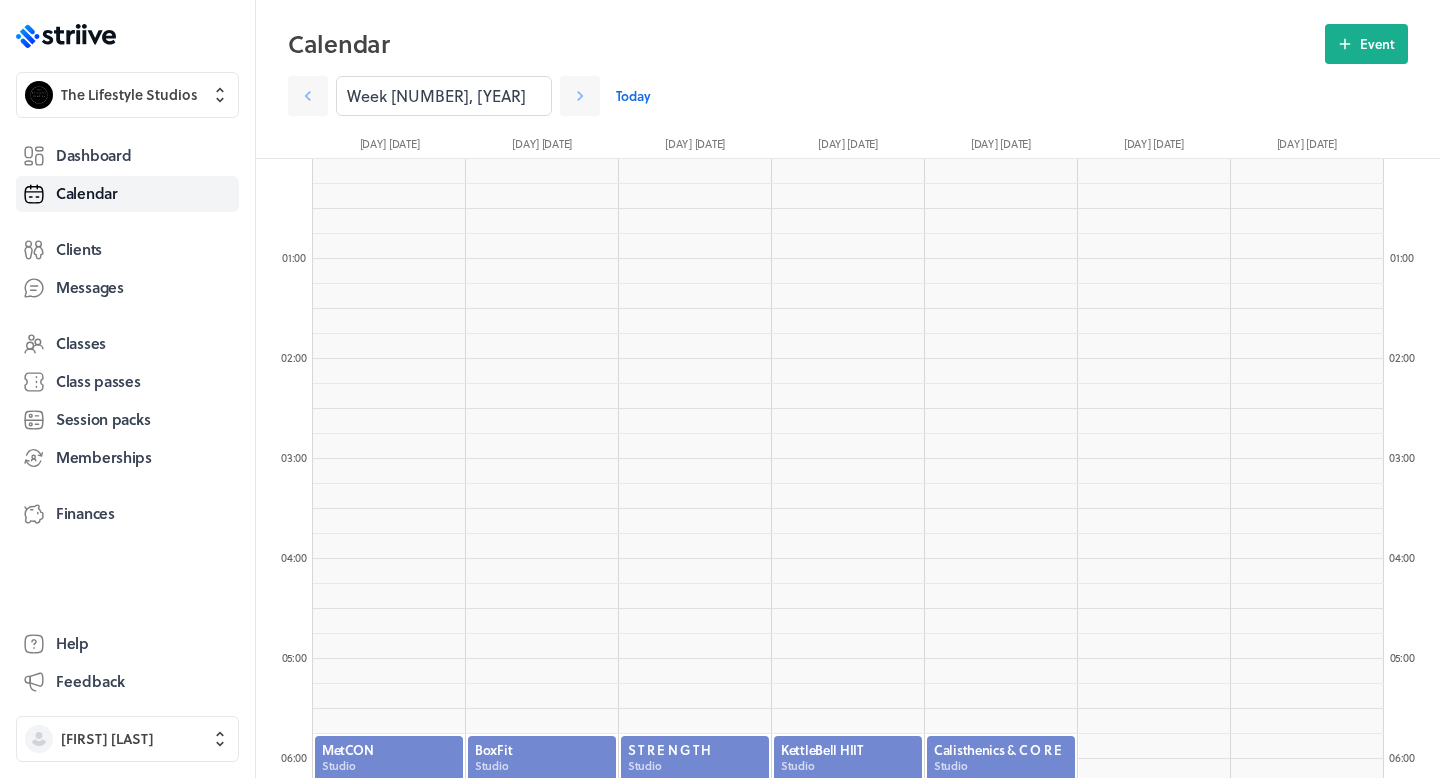 click on "Class passes" at bounding box center (98, 381) 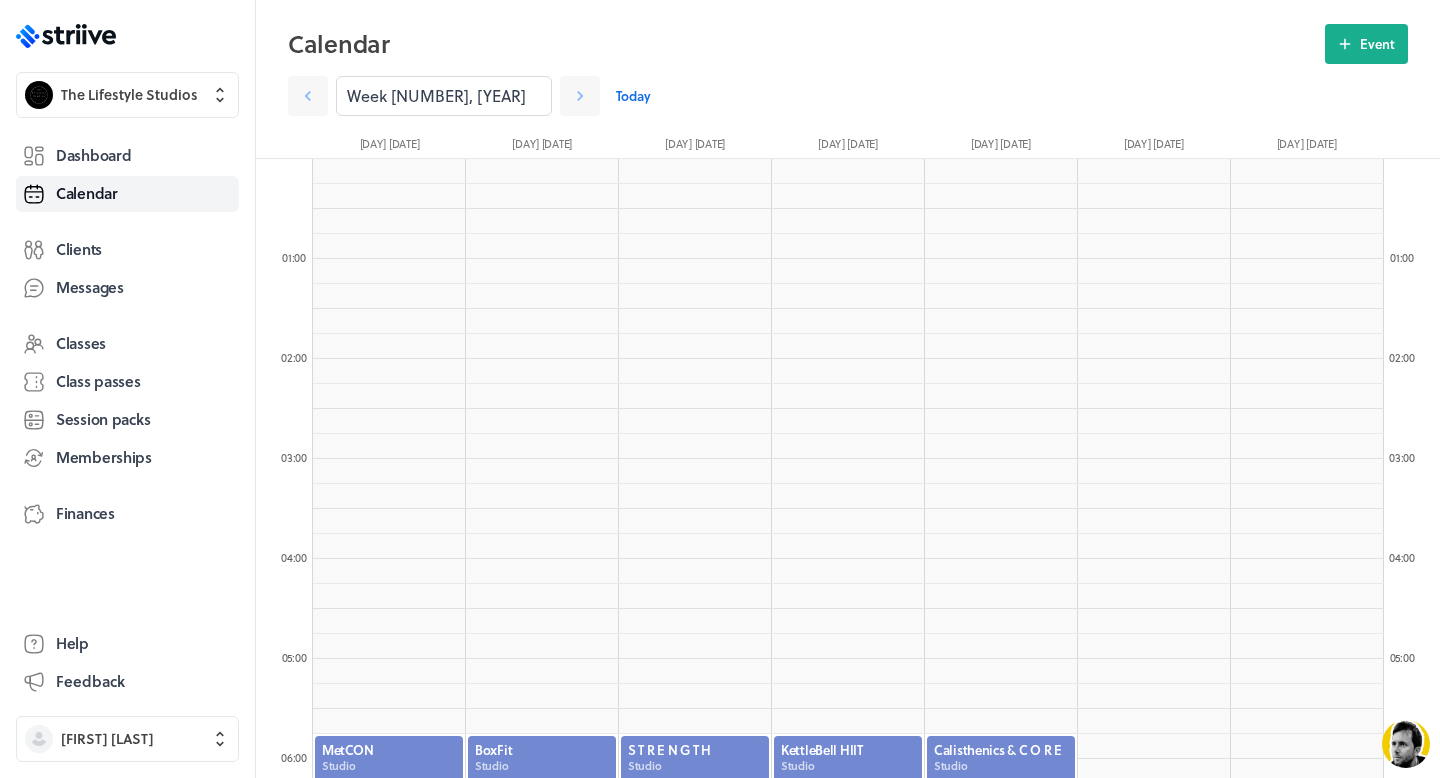 scroll, scrollTop: 0, scrollLeft: 0, axis: both 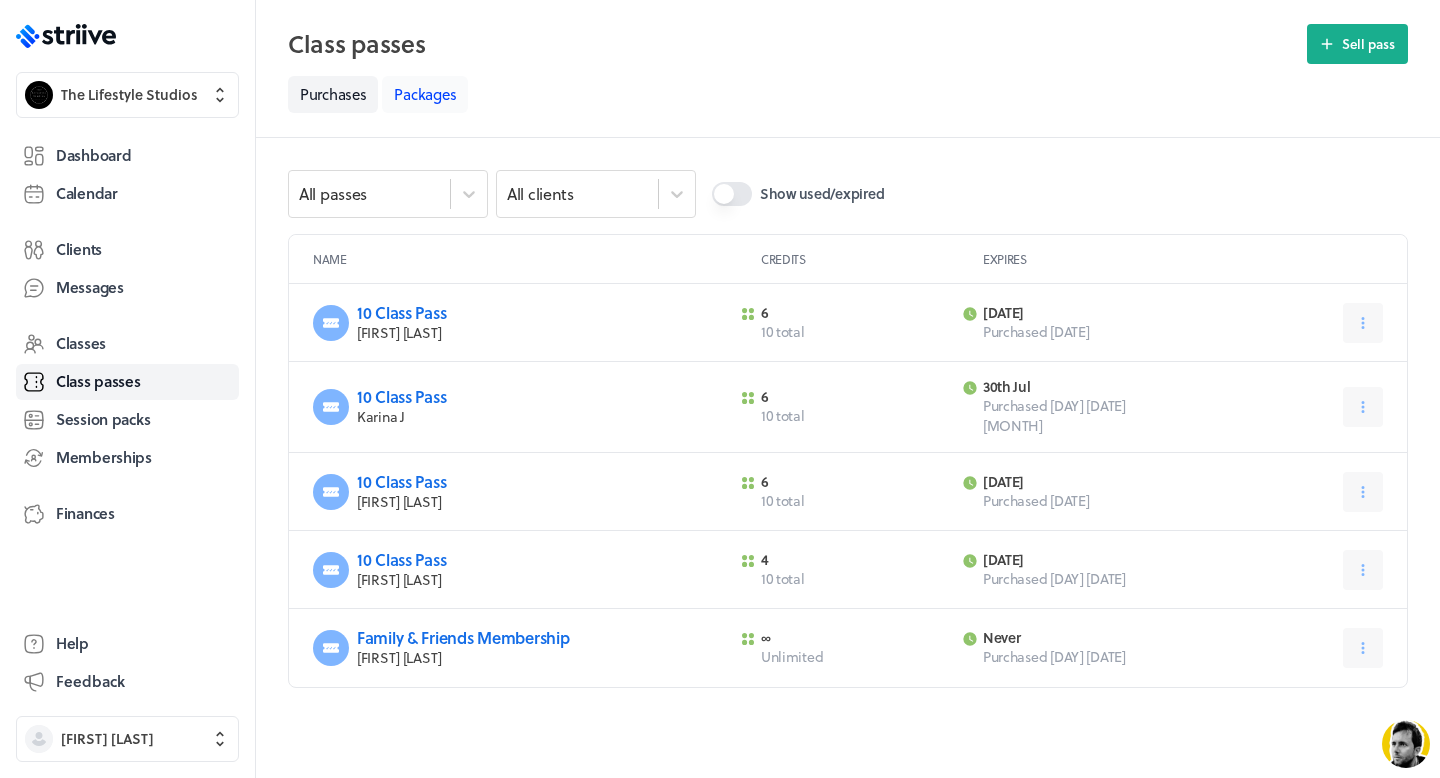 click on "Packages" at bounding box center [425, 94] 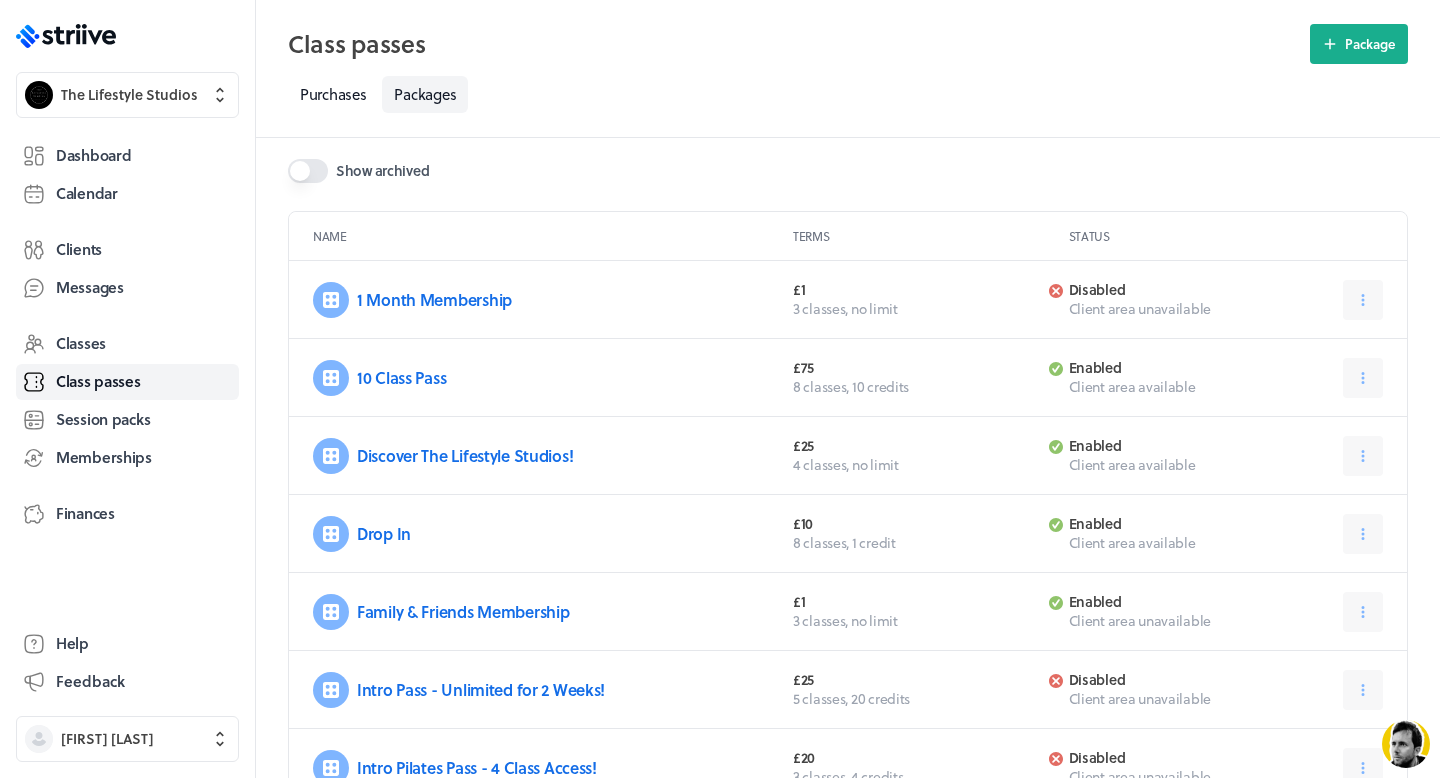 scroll, scrollTop: 24, scrollLeft: 0, axis: vertical 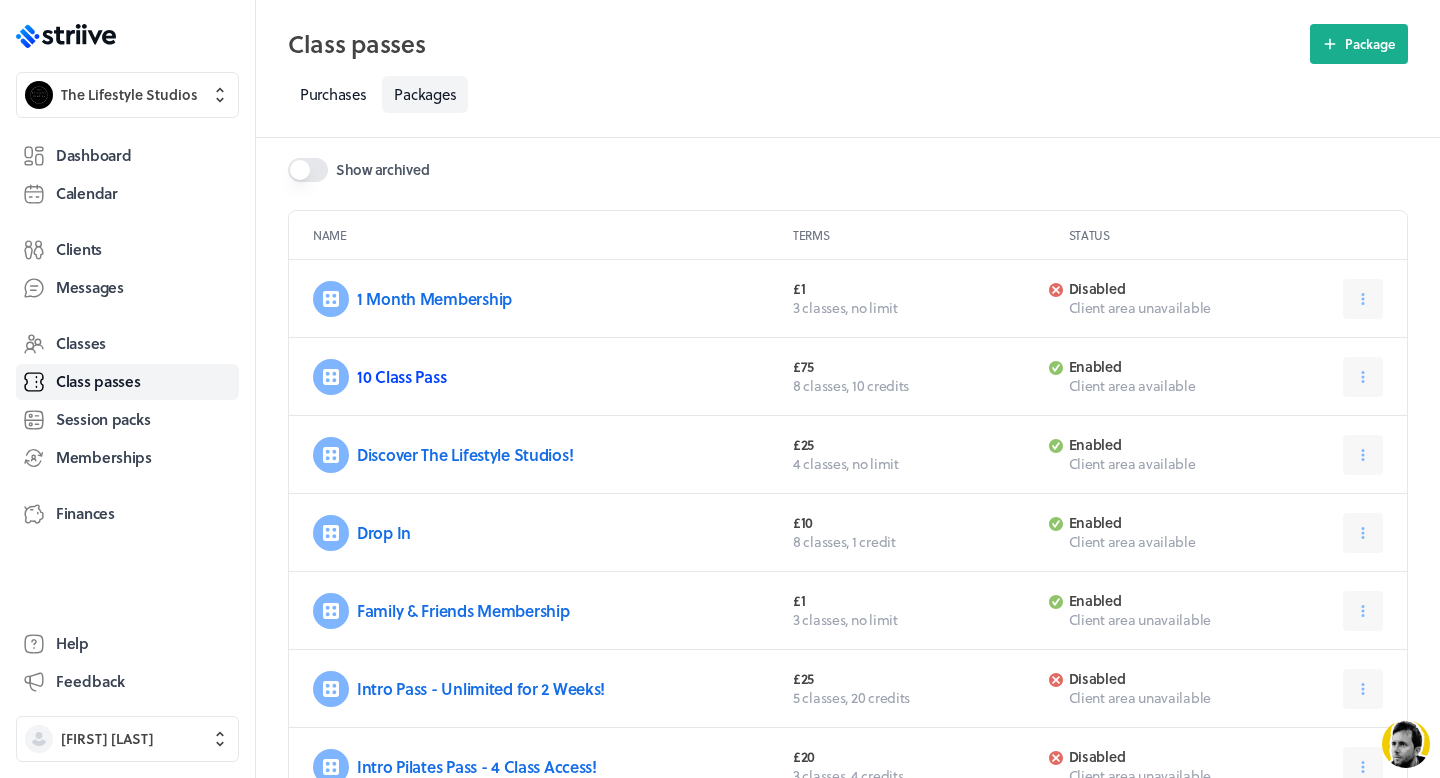click on "10 Class Pass" at bounding box center [401, 376] 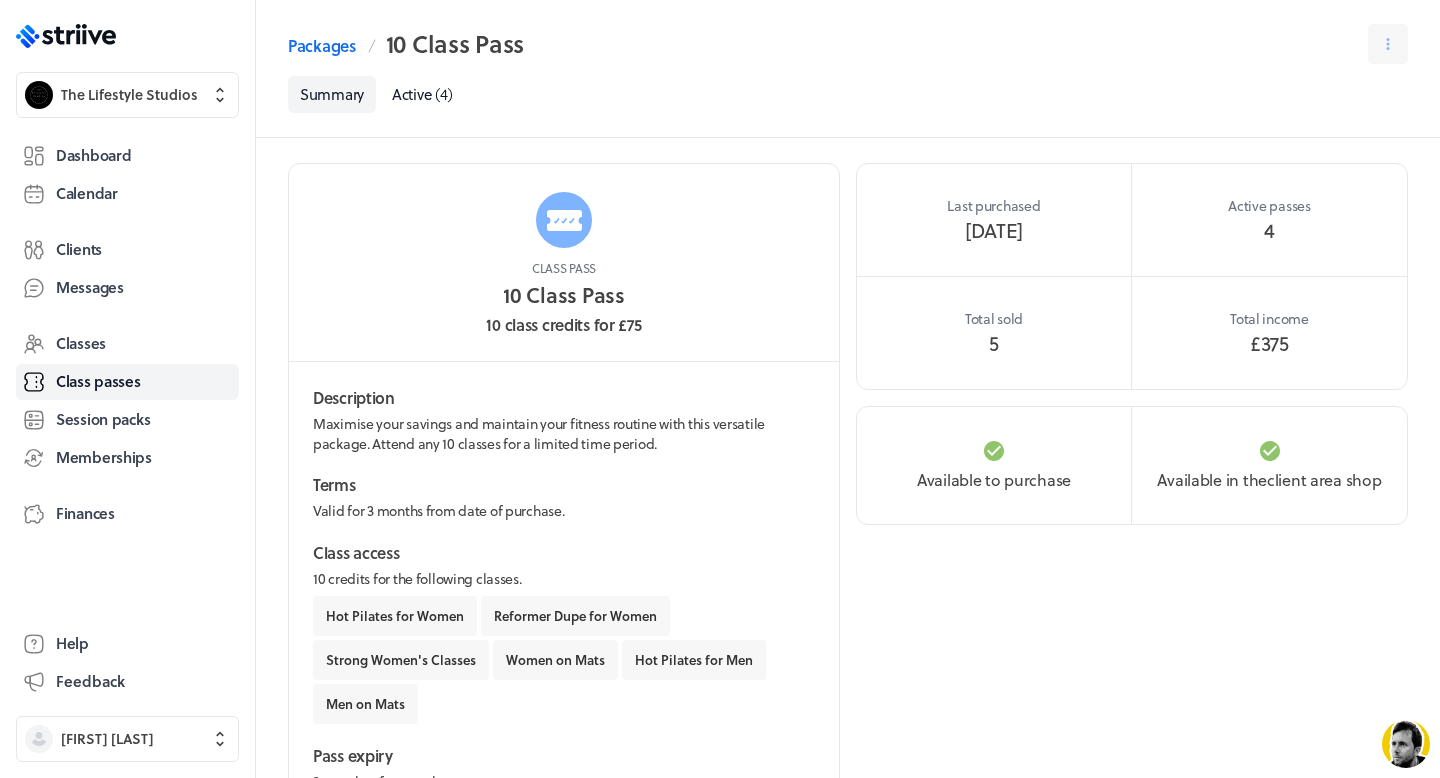 scroll, scrollTop: 0, scrollLeft: 0, axis: both 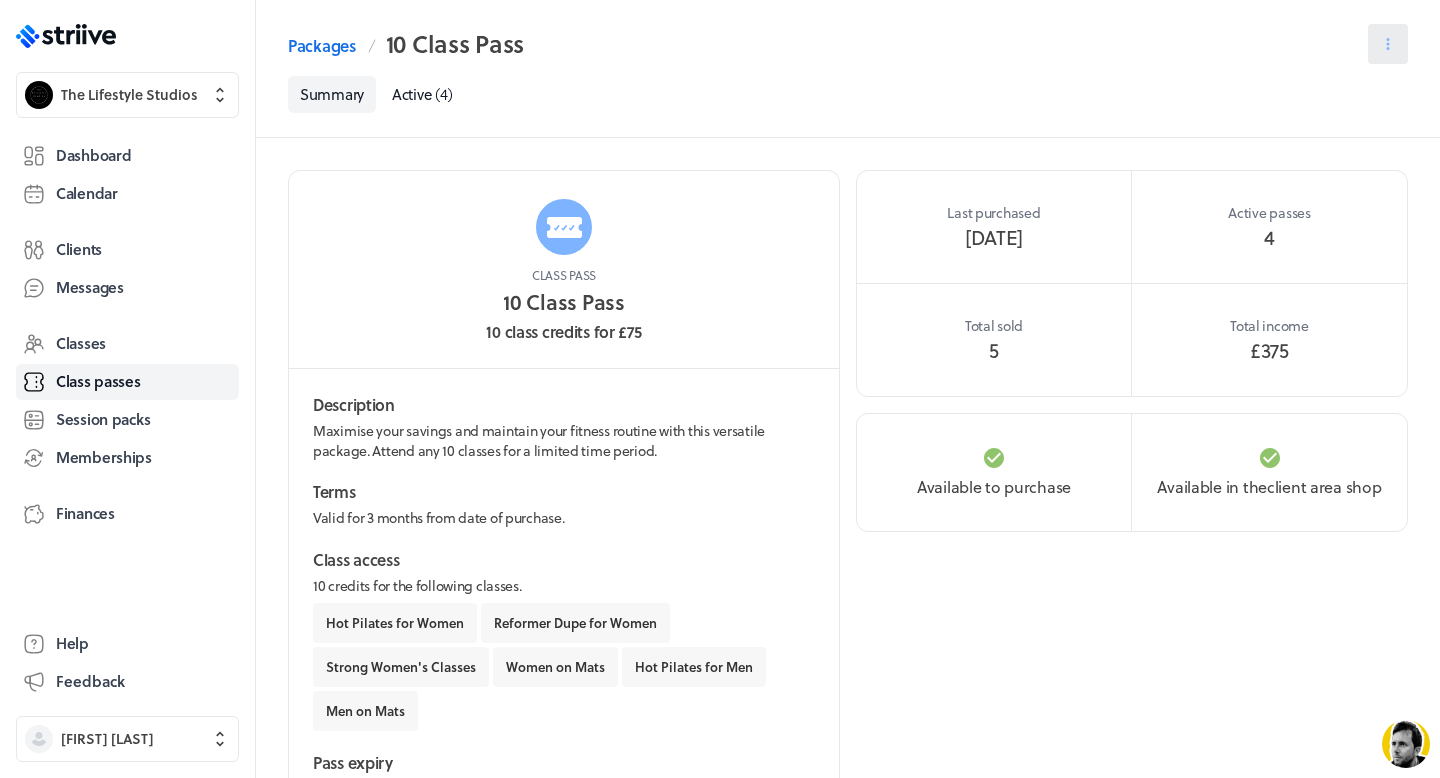 click at bounding box center [1388, 44] 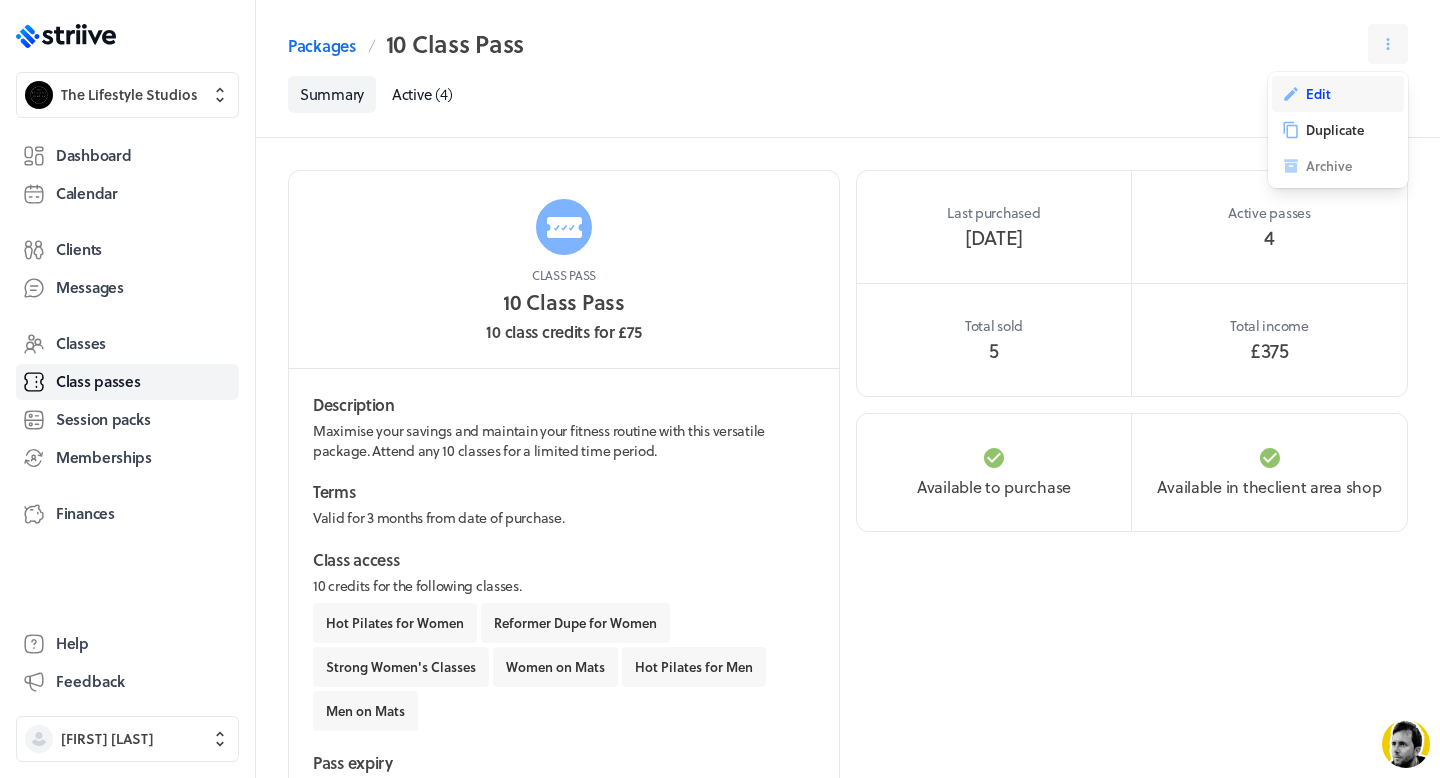 click on "Edit" at bounding box center (1318, 94) 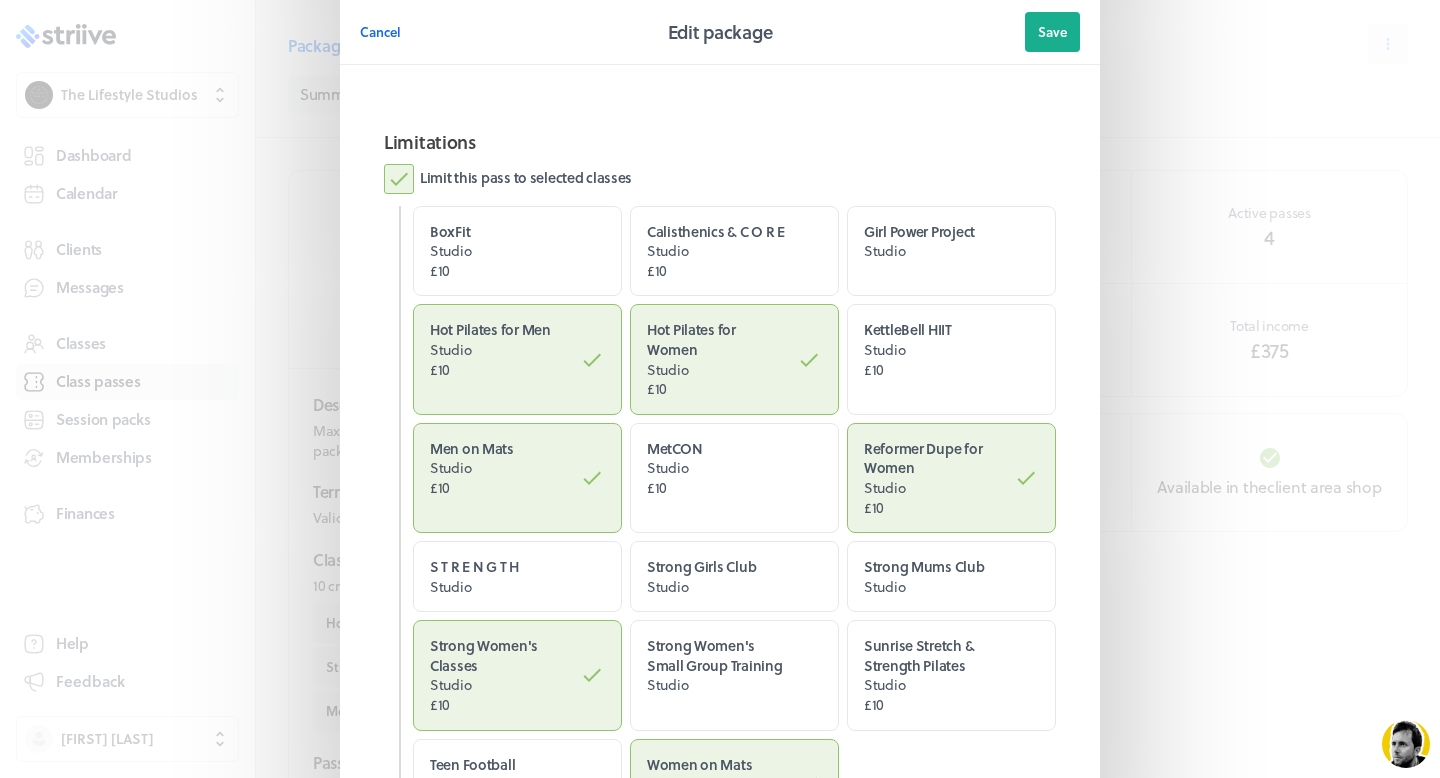 scroll, scrollTop: 990, scrollLeft: 0, axis: vertical 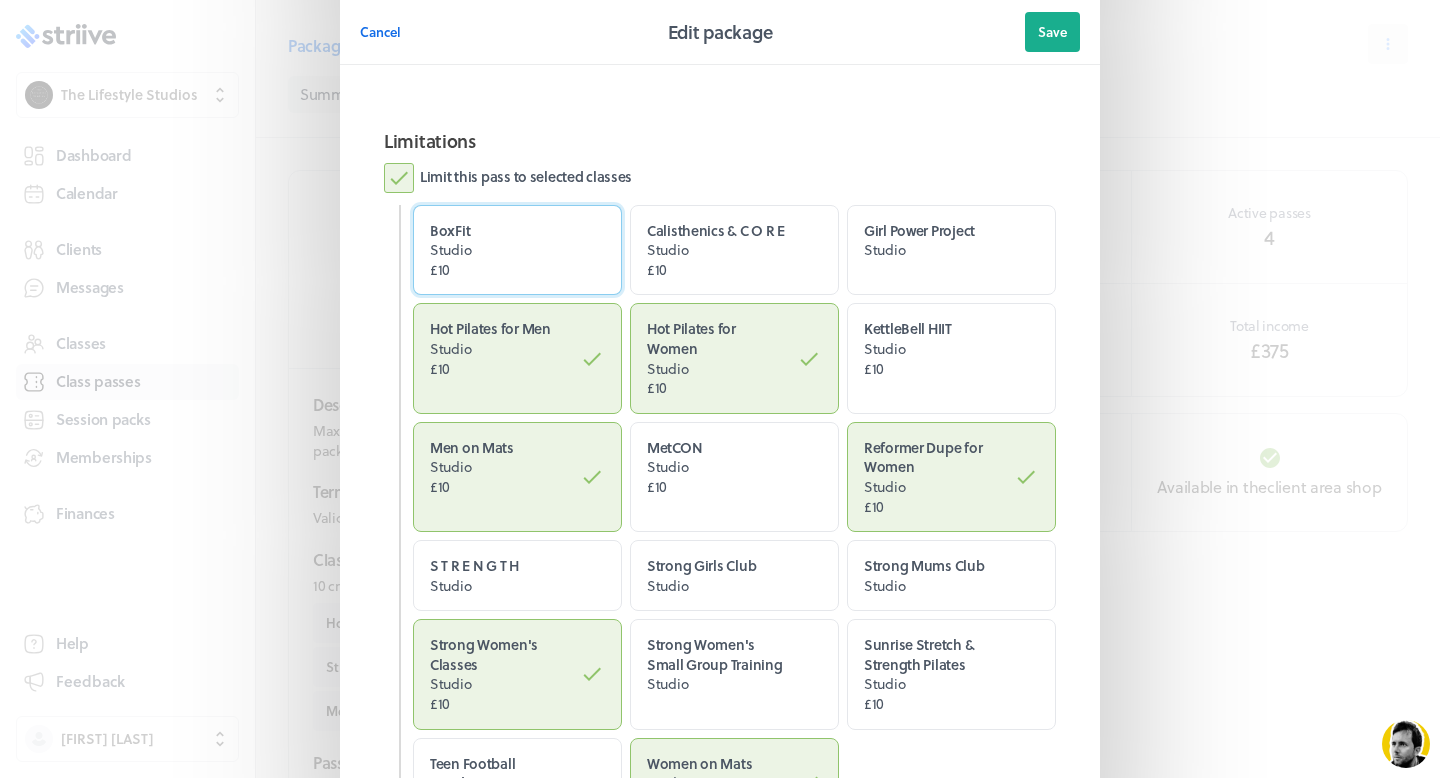 click on "Studio" at bounding box center [500, 250] 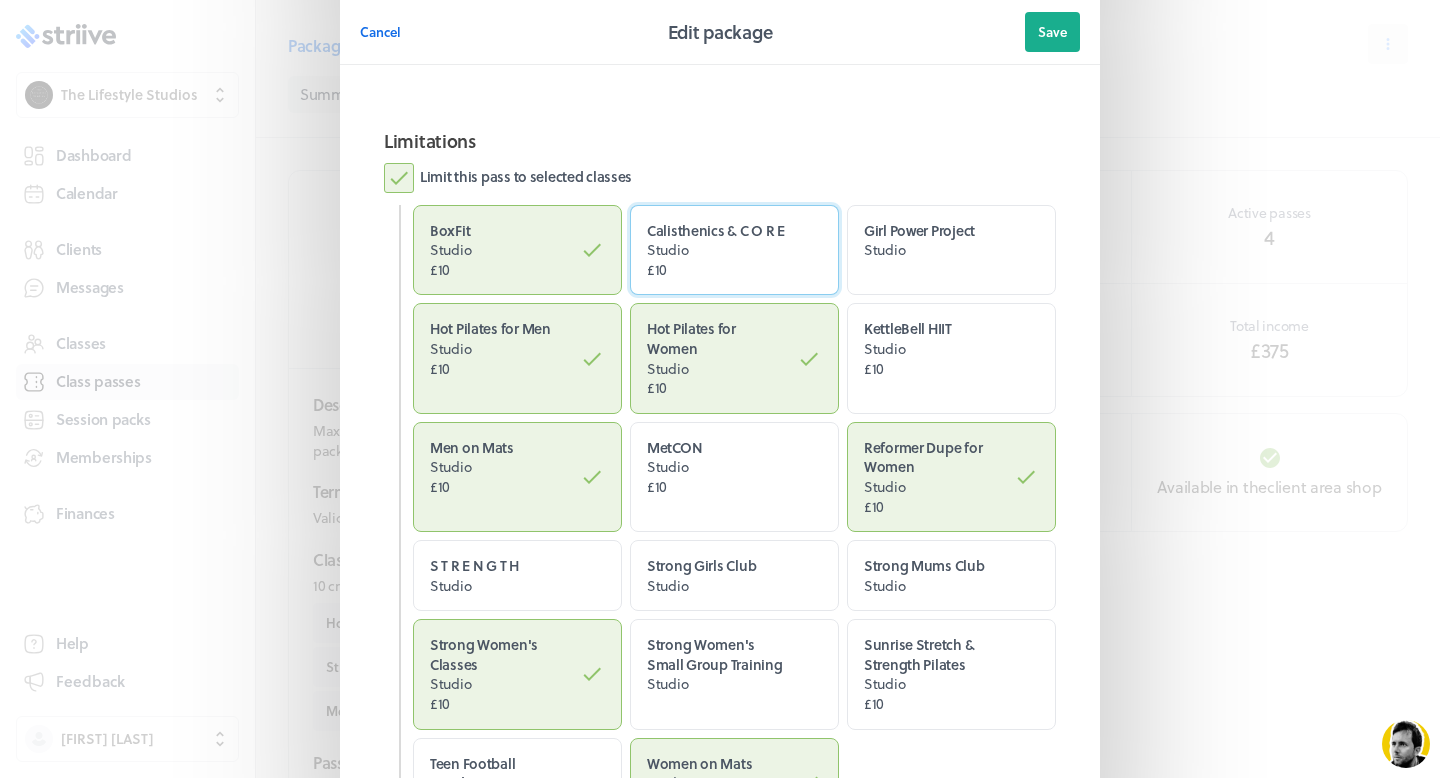 click on "Calisthenics & C O R E" at bounding box center (716, 230) 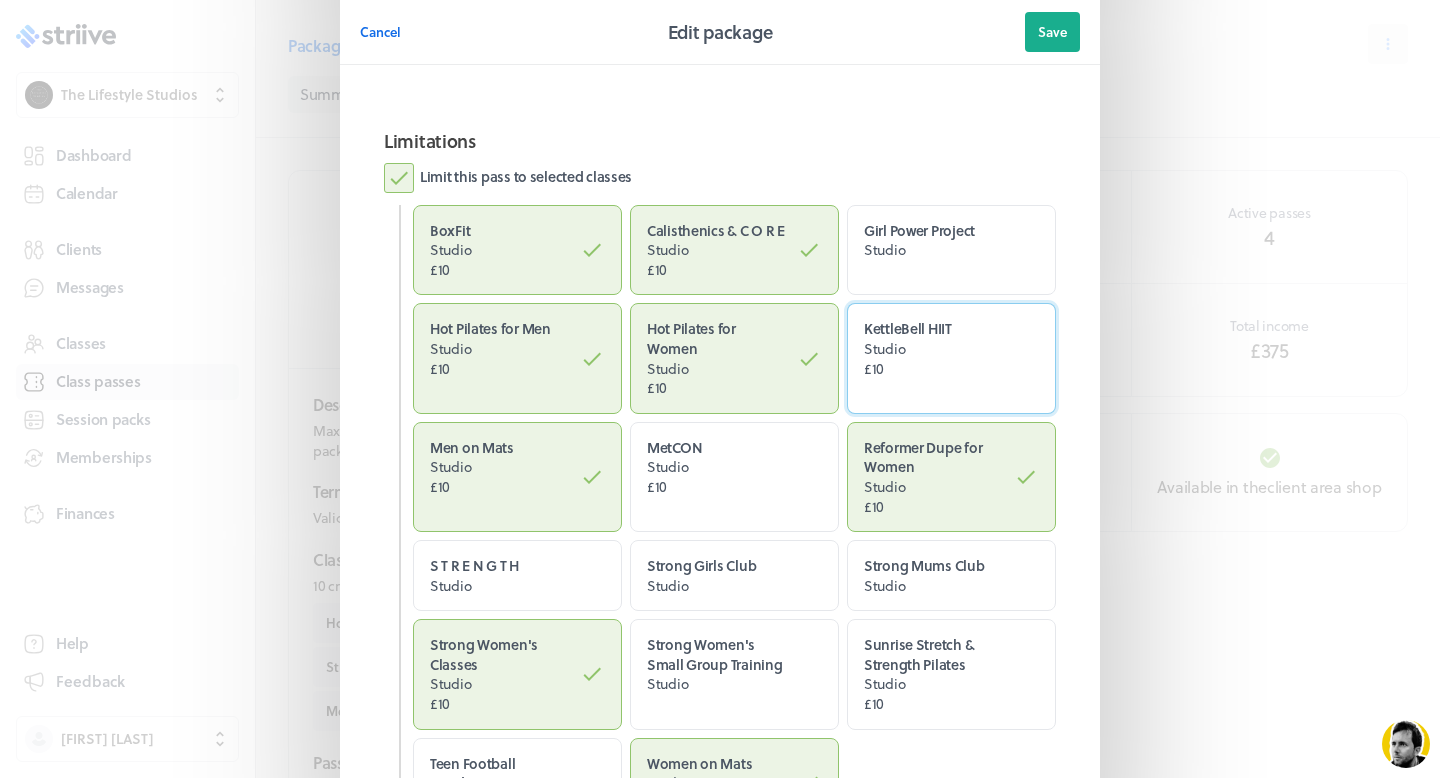 click on "Studio" at bounding box center [934, 349] 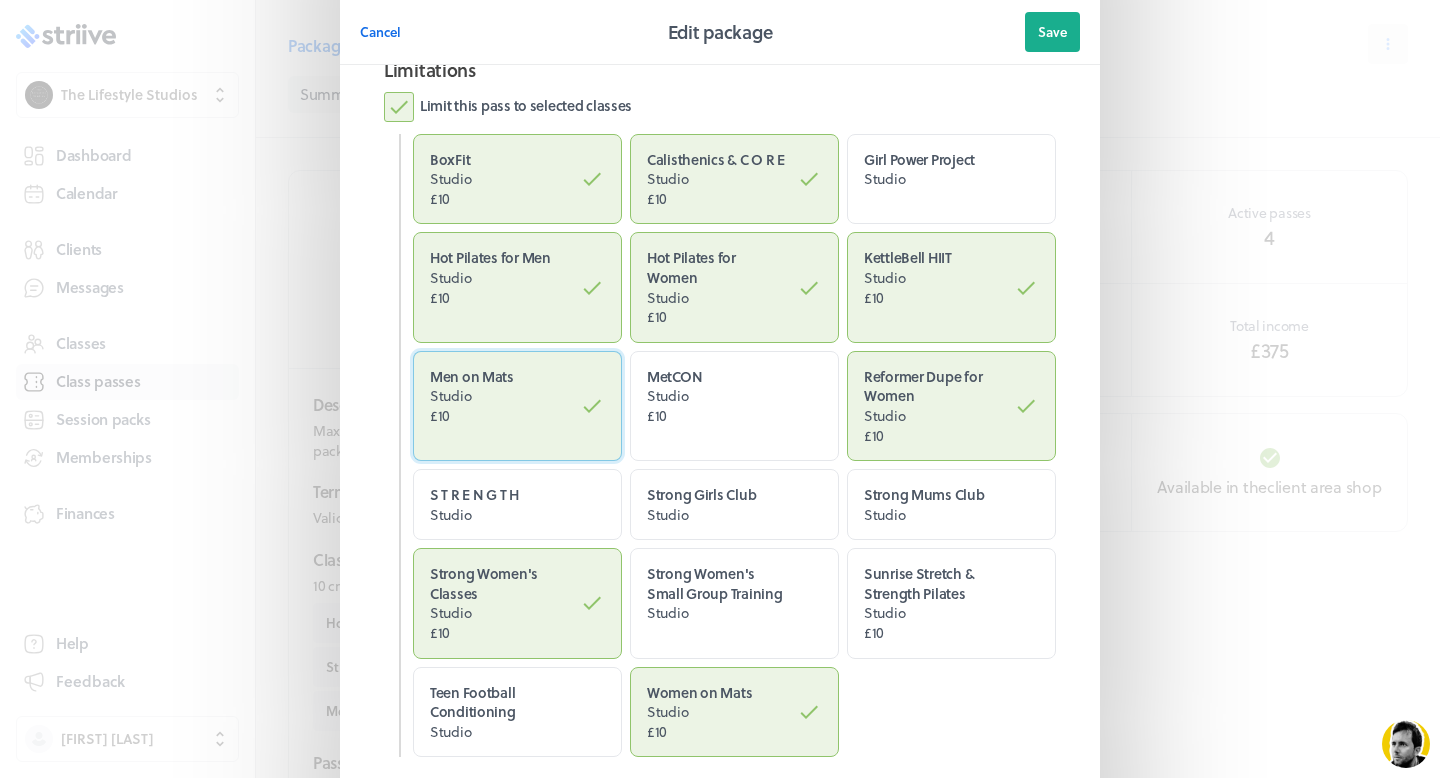 scroll, scrollTop: 1081, scrollLeft: 0, axis: vertical 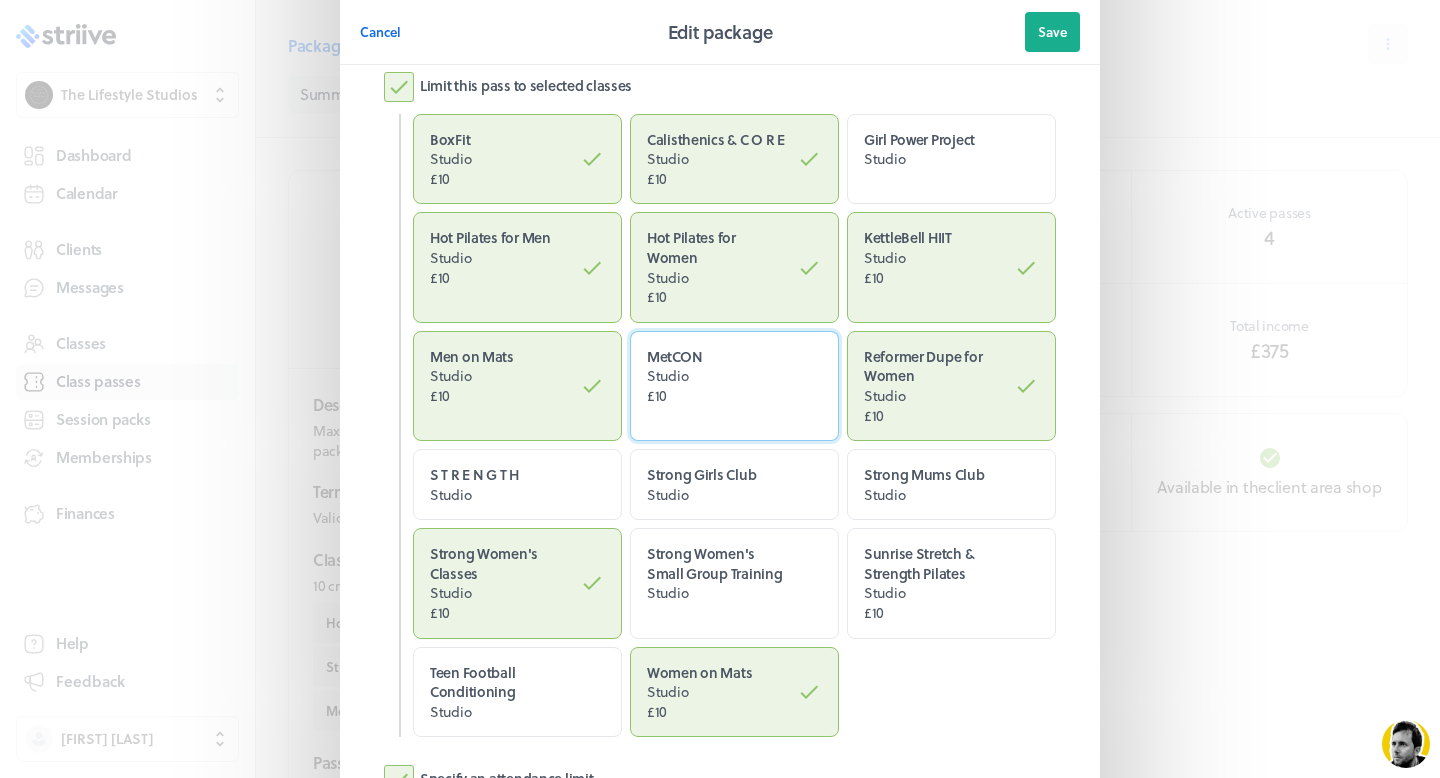 click on "MetCON" at bounding box center (717, 357) 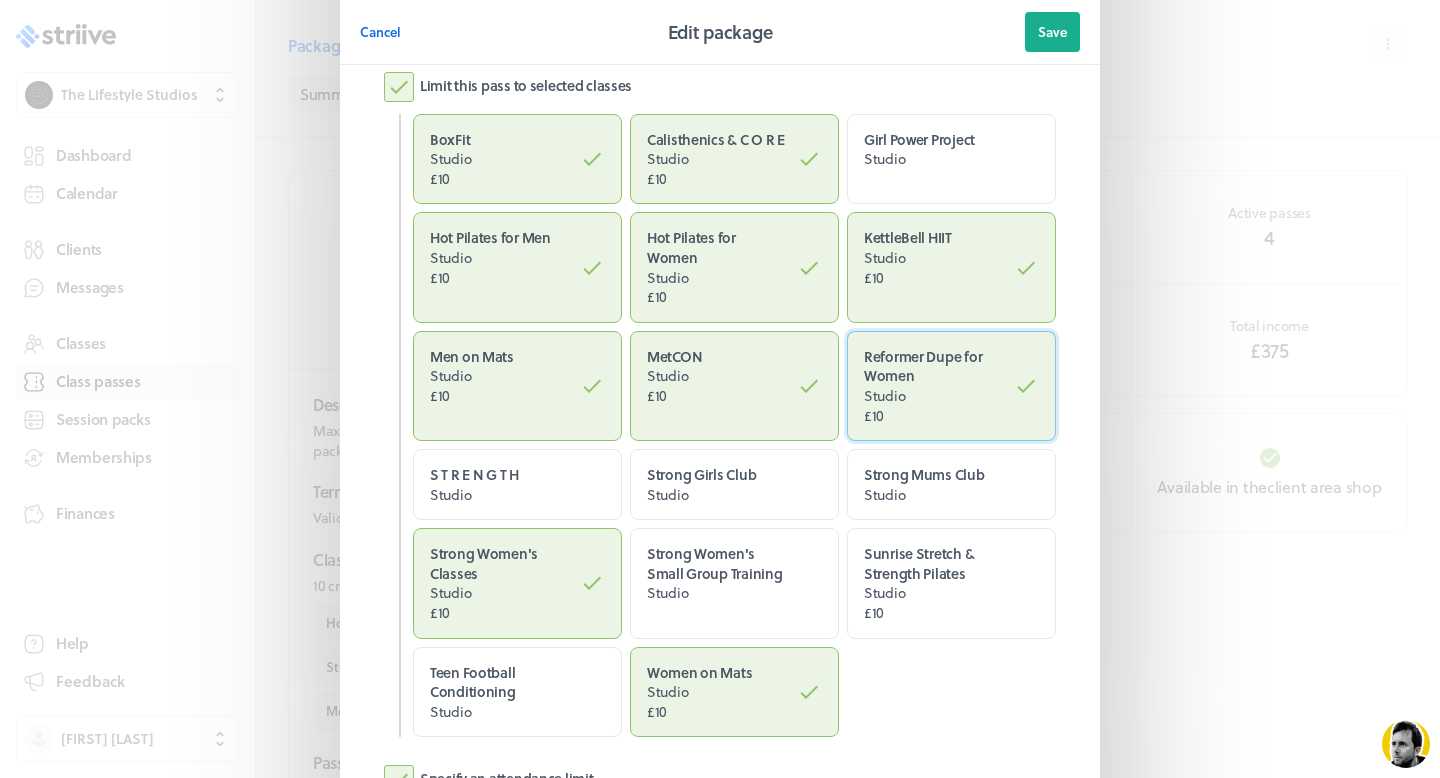 click on "Reformer Dupe for Women" at bounding box center (923, 366) 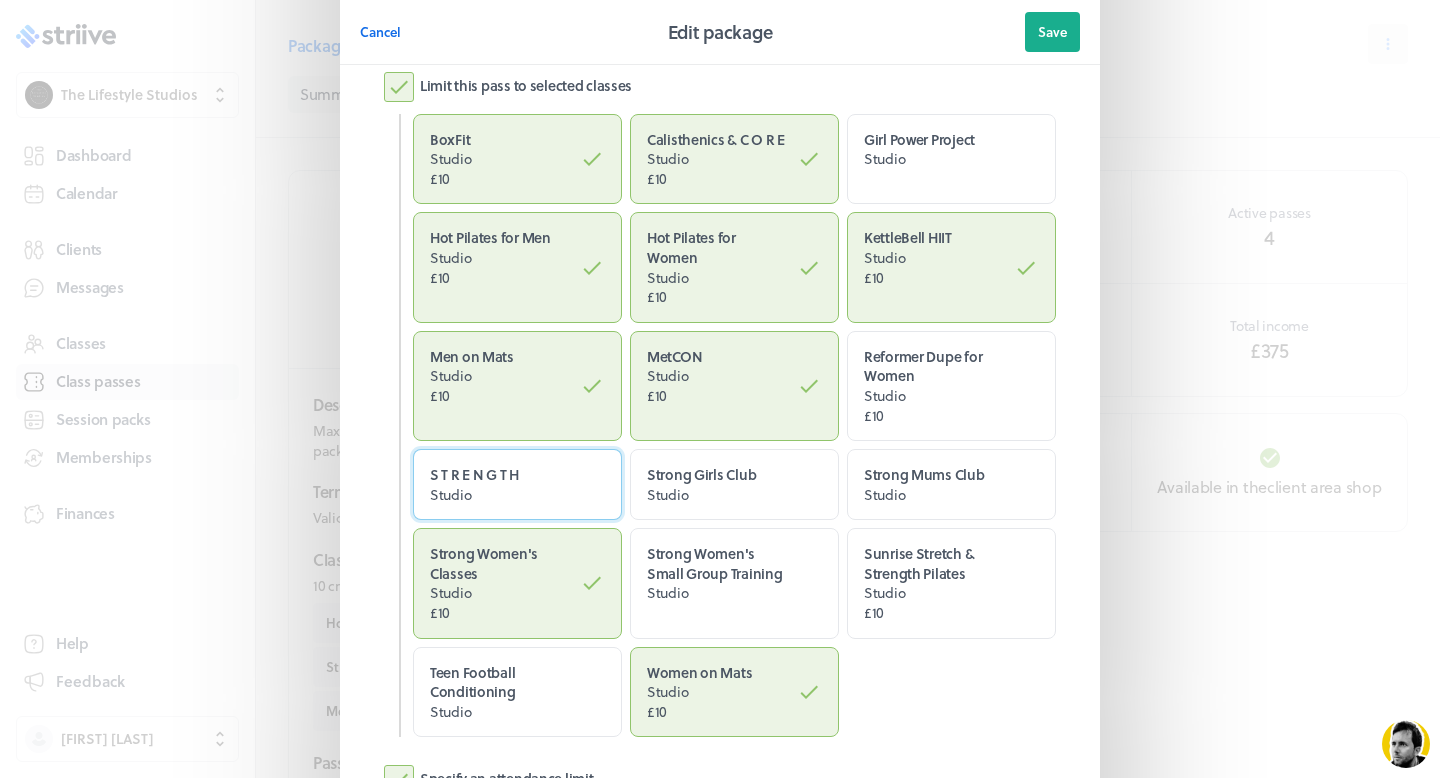 click on "S T R E N G T H Studio" at bounding box center [517, 484] 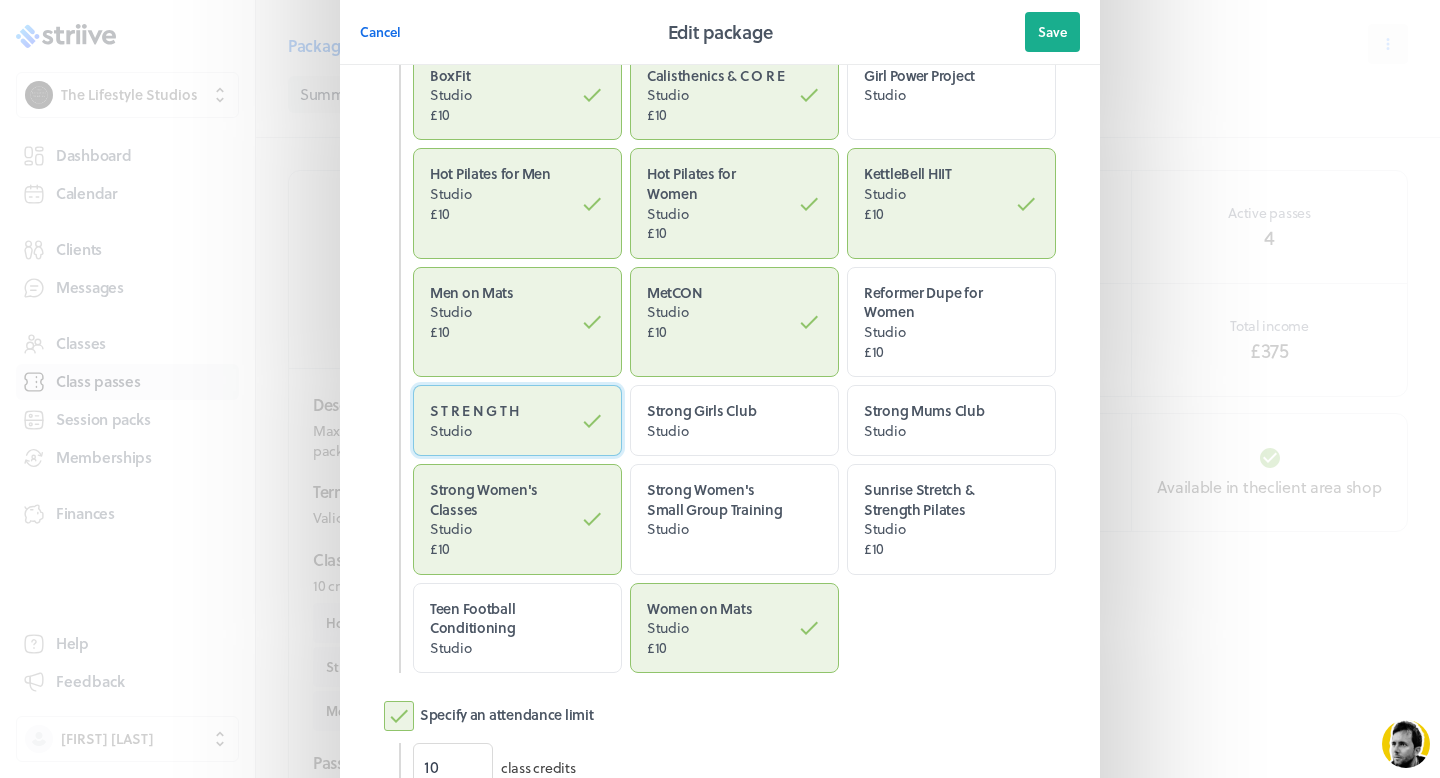 scroll, scrollTop: 1124, scrollLeft: 0, axis: vertical 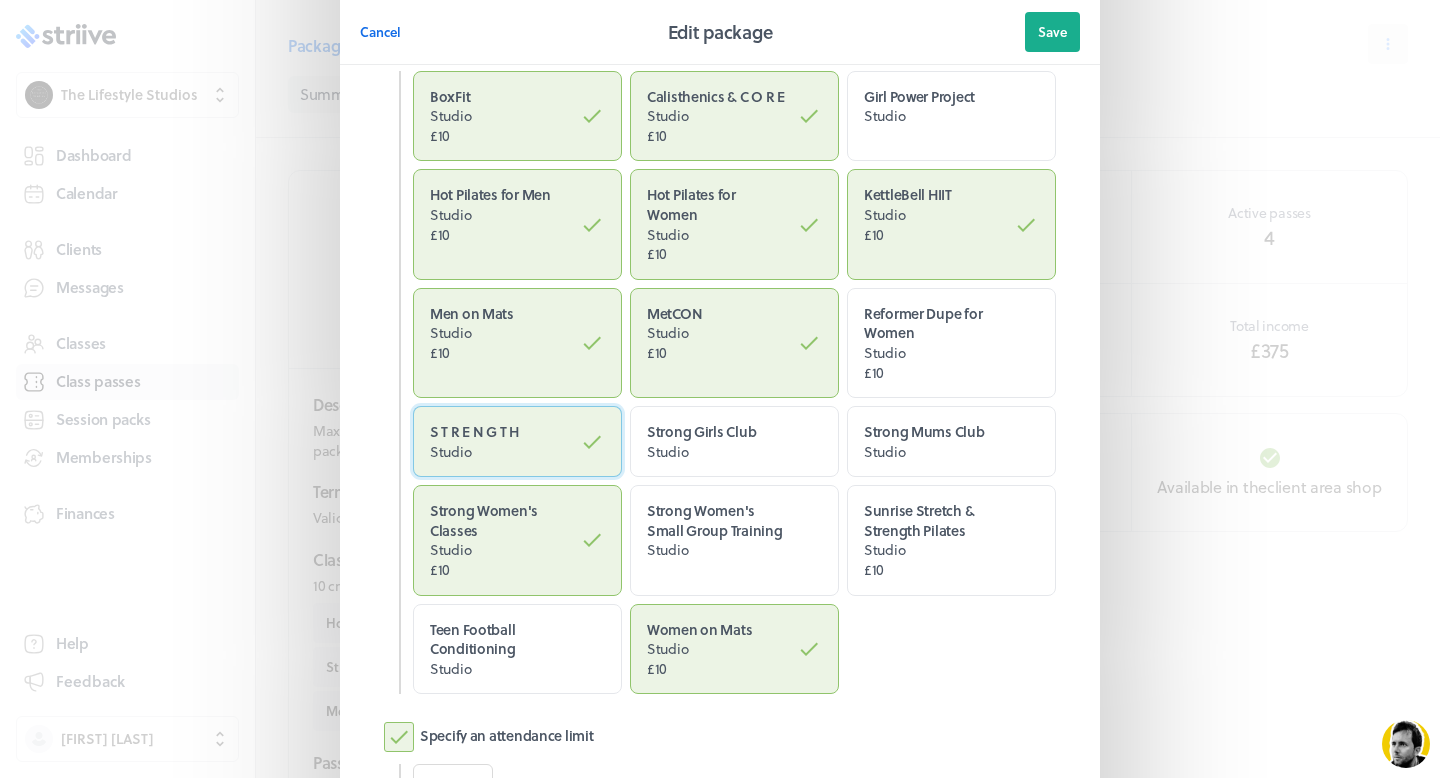 click on "S T R E N G T H Studio" at bounding box center [517, 441] 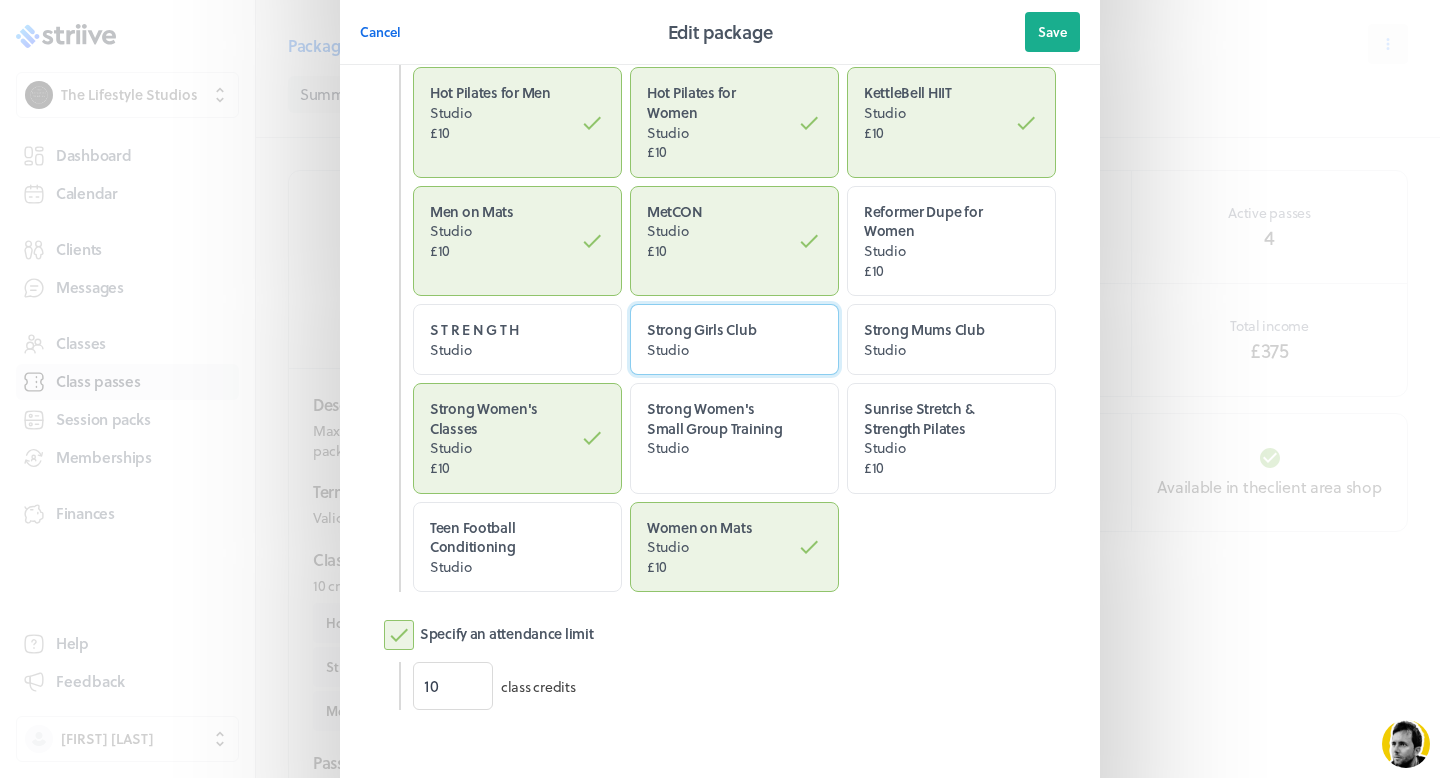 scroll, scrollTop: 1239, scrollLeft: 0, axis: vertical 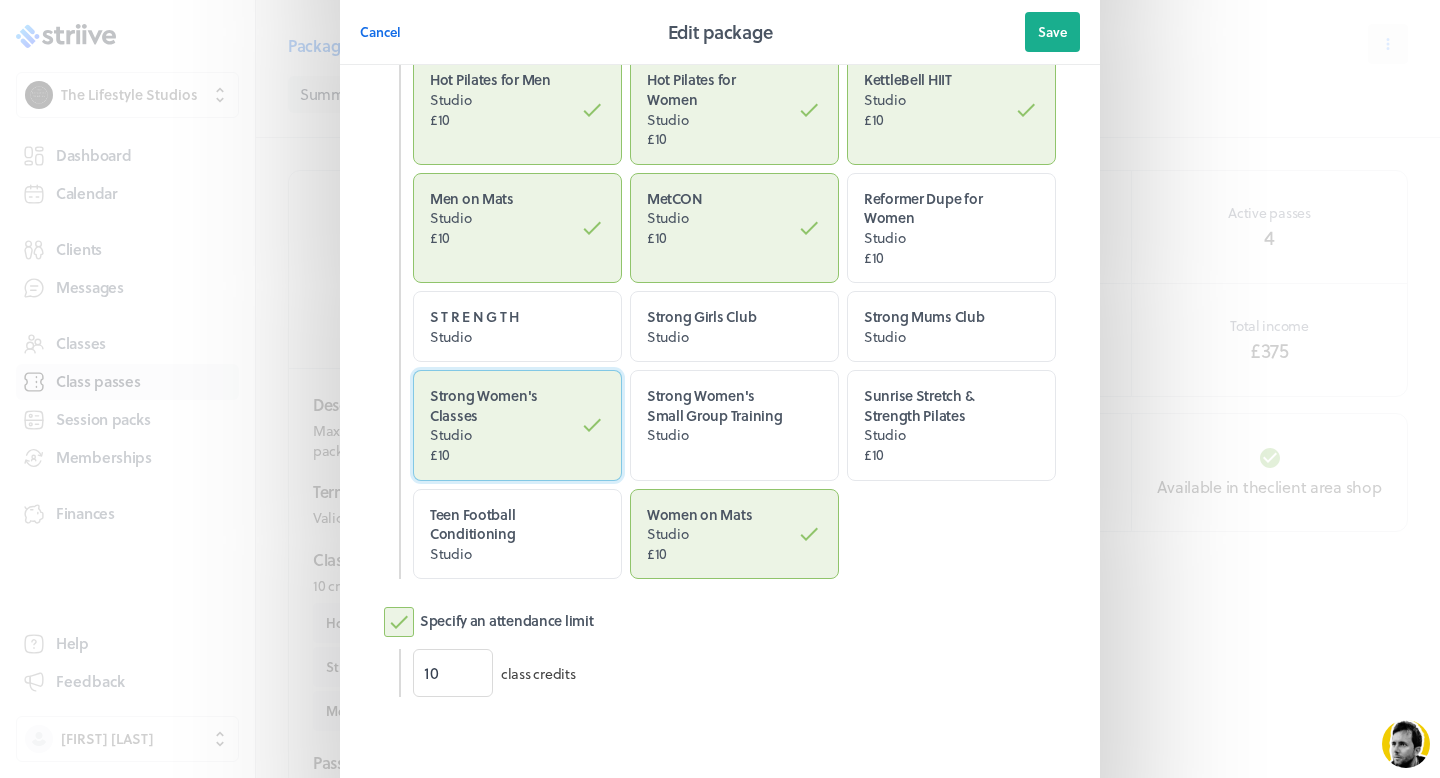 click on "Strong Women's Classes Studio £10" at bounding box center [517, 425] 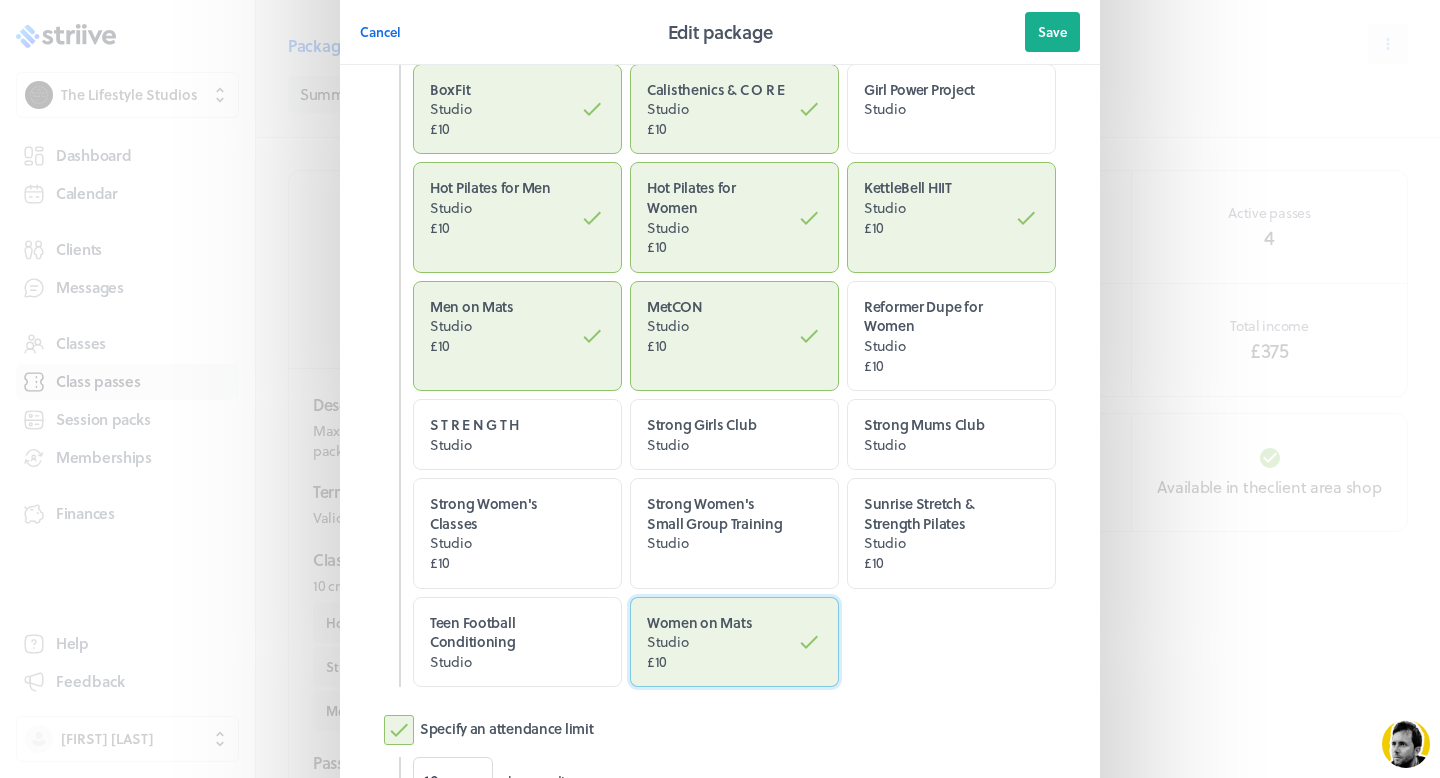 scroll, scrollTop: 1148, scrollLeft: 0, axis: vertical 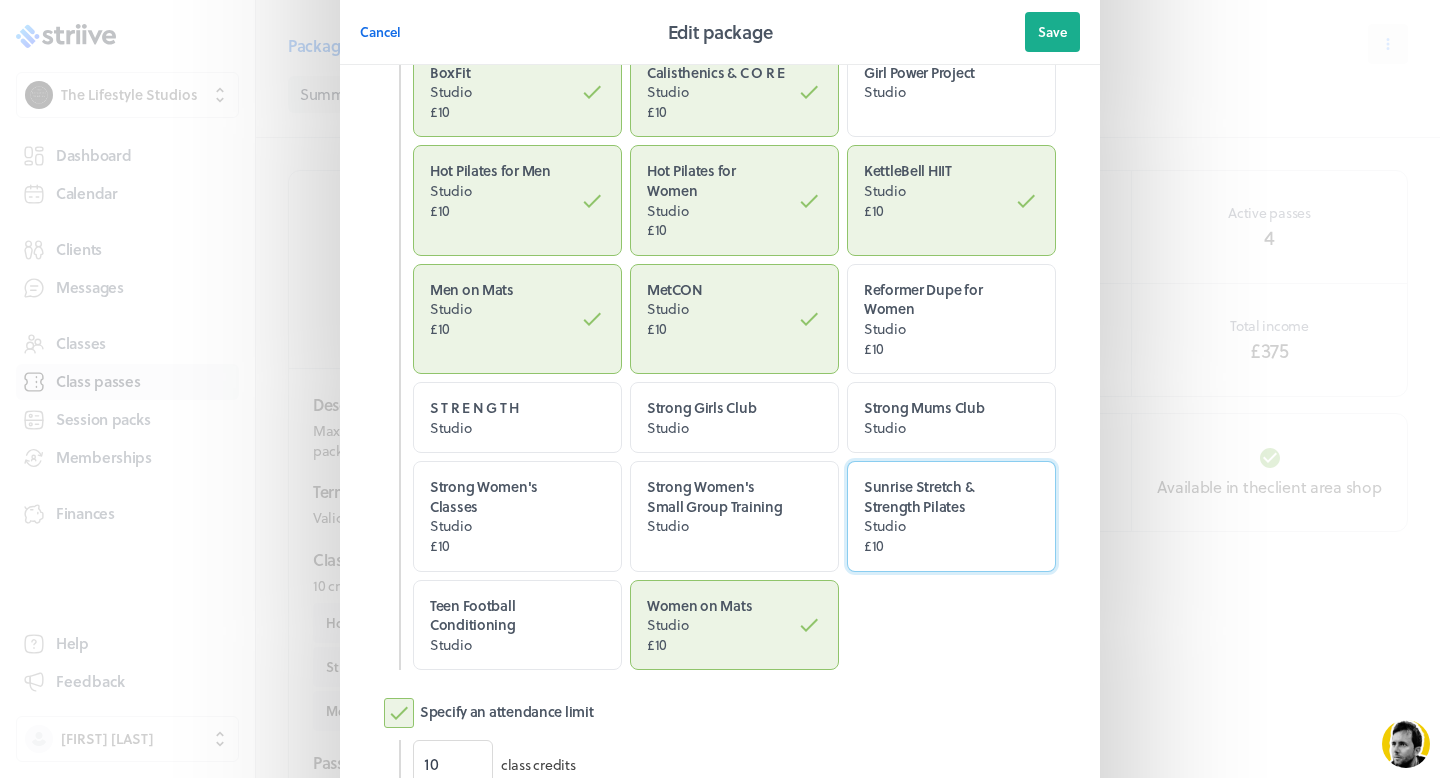 click on "Sunrise Stretch & Strength Pilates" at bounding box center (919, 496) 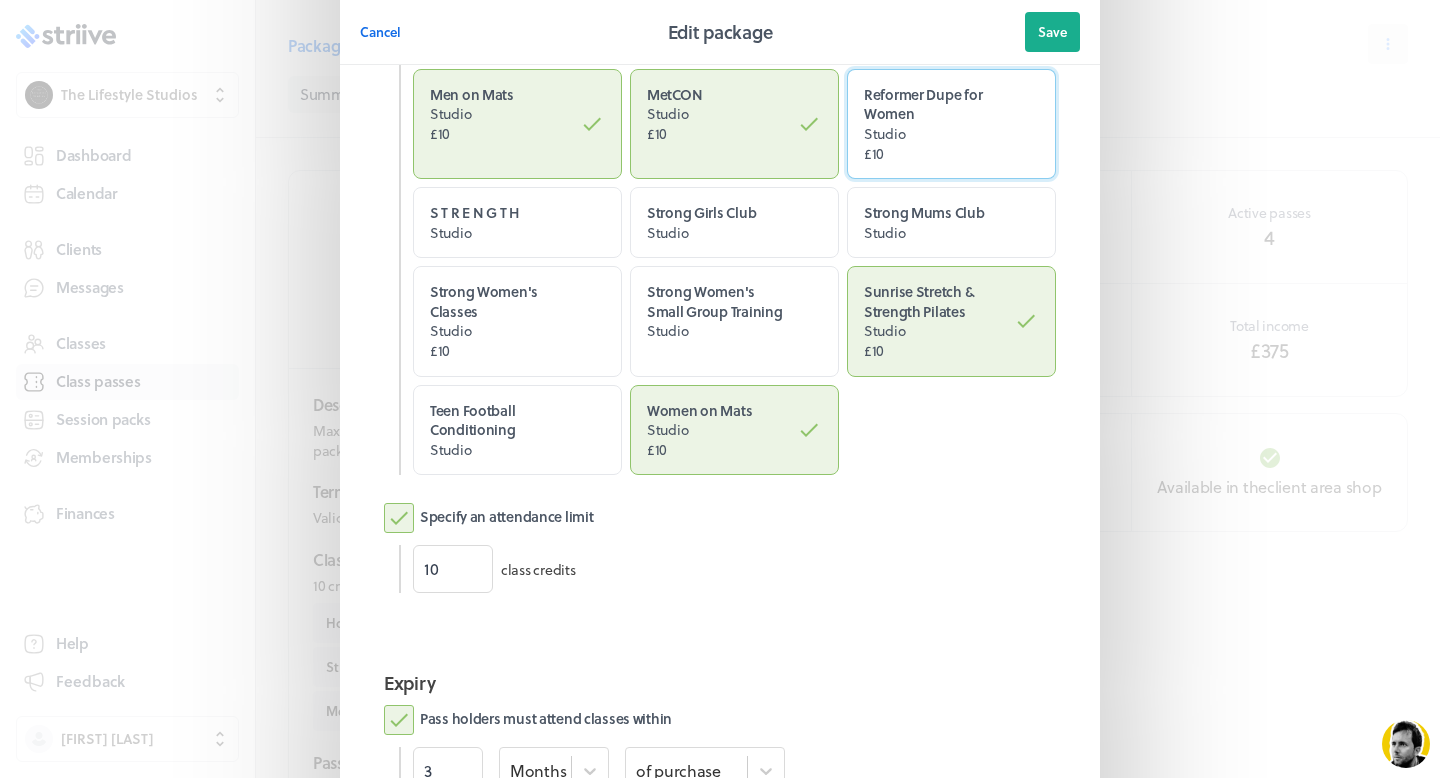 scroll, scrollTop: 1710, scrollLeft: 0, axis: vertical 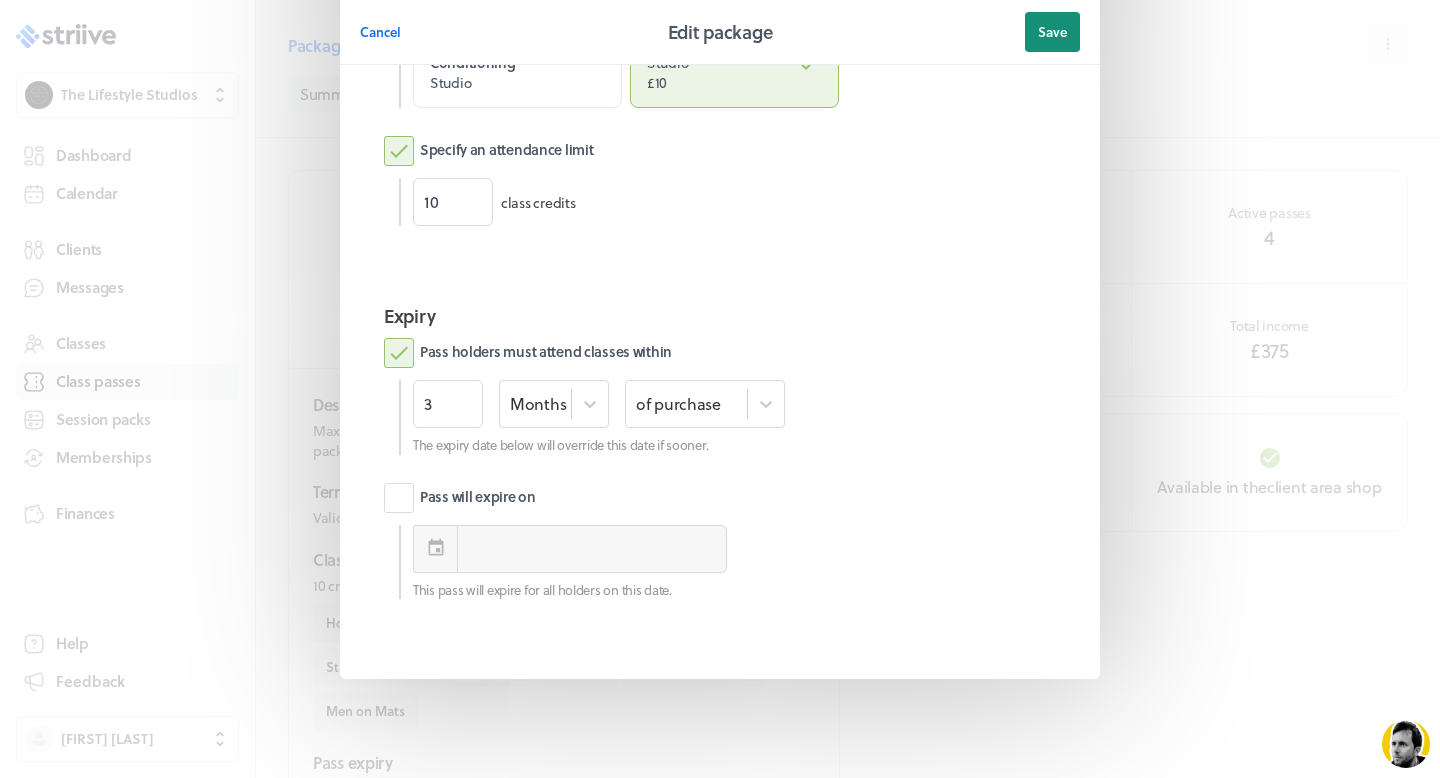 click on "Save" at bounding box center [1052, 32] 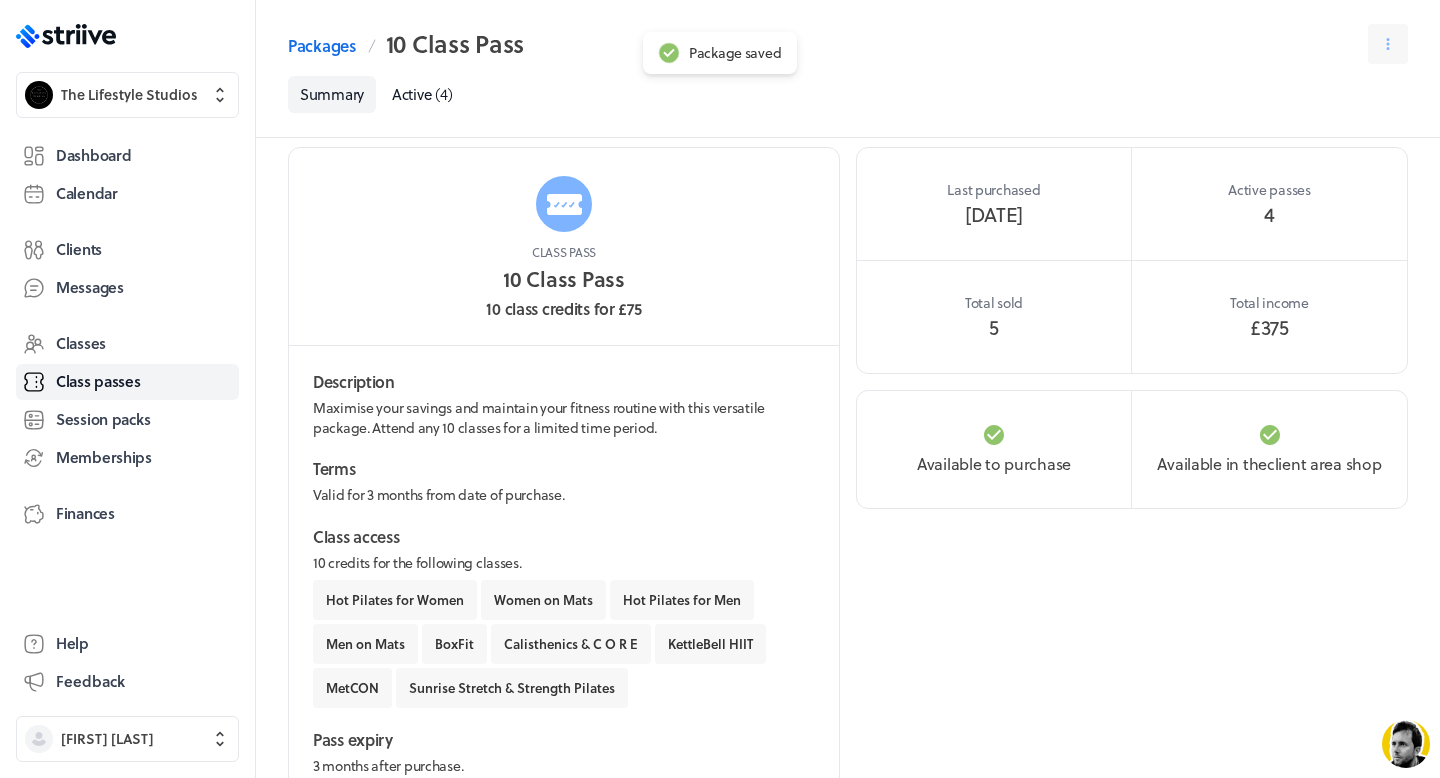 scroll, scrollTop: 0, scrollLeft: 0, axis: both 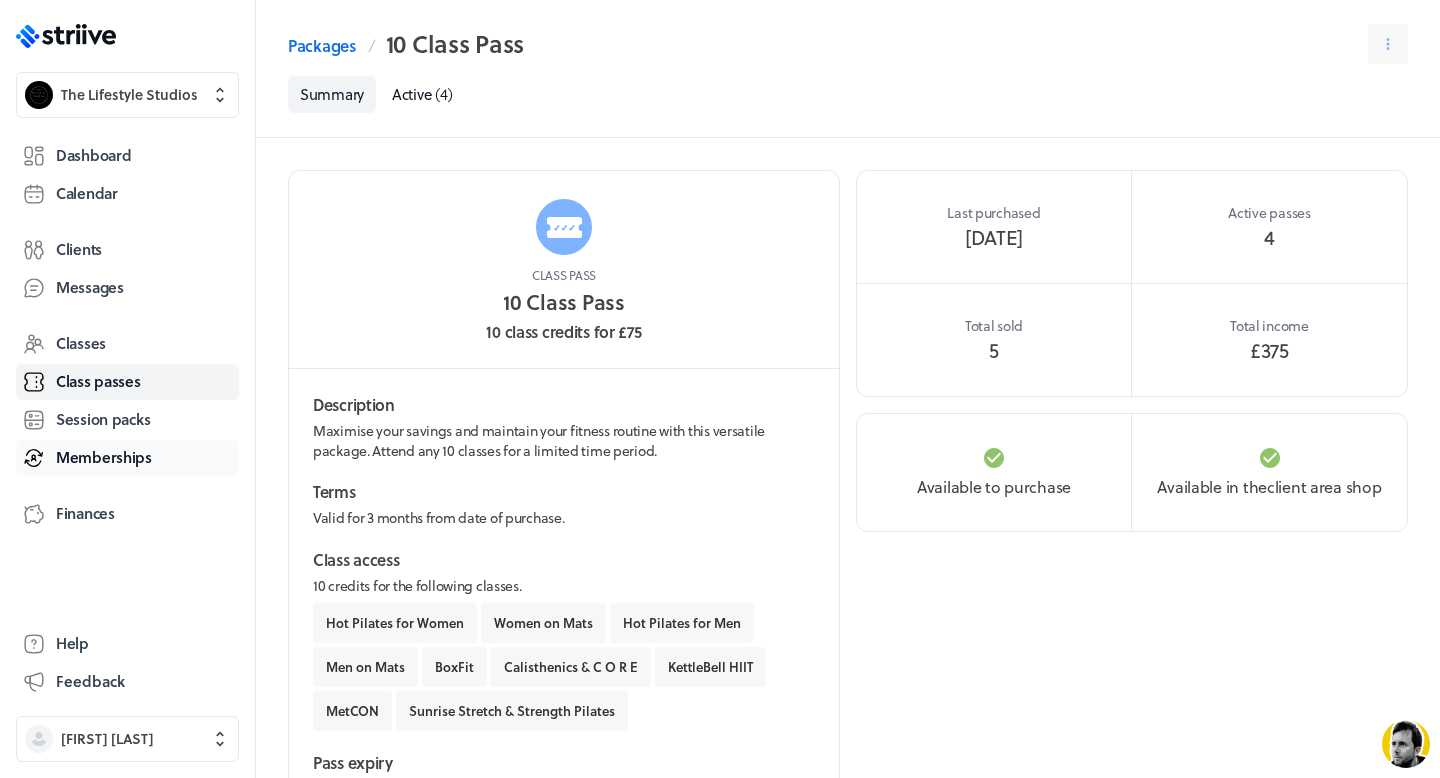 click on "Memberships" at bounding box center (104, 457) 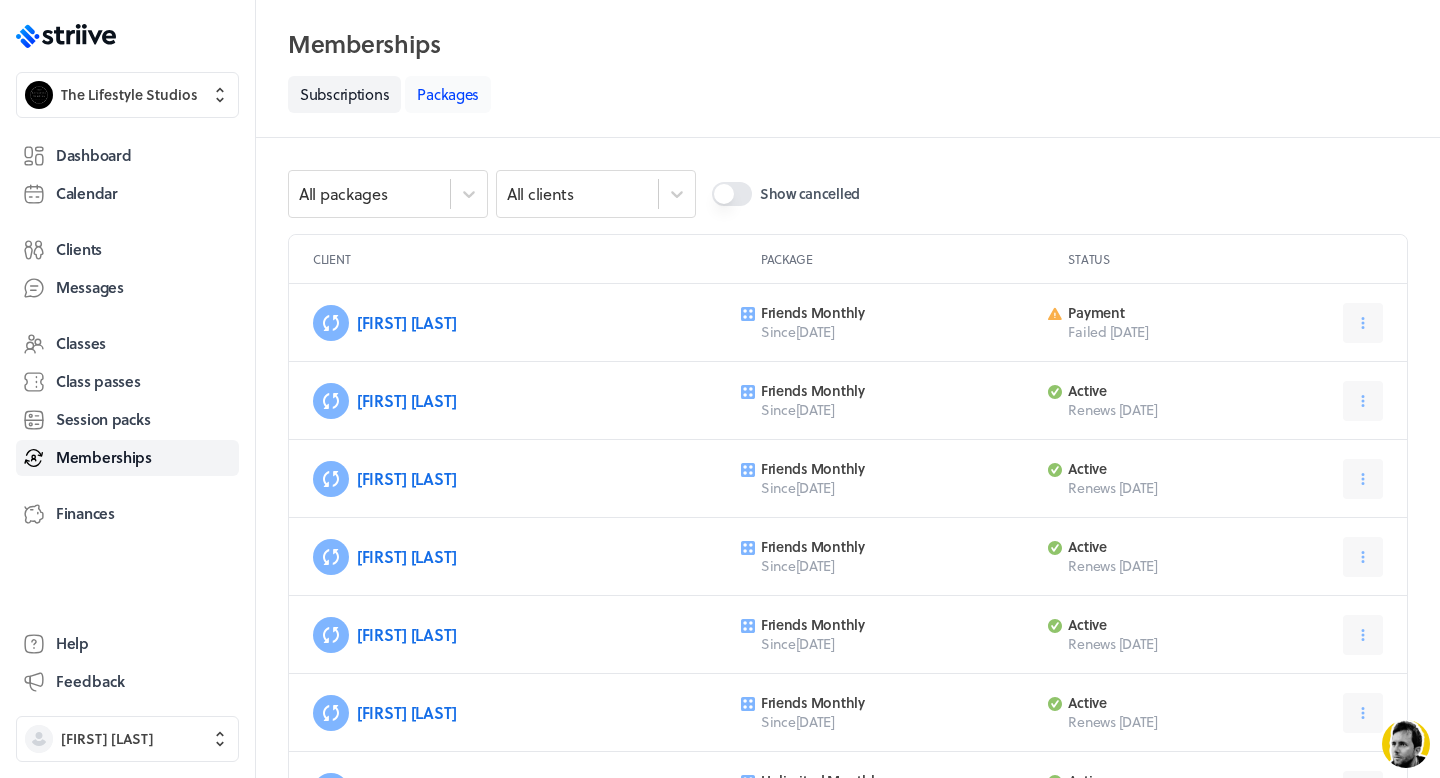 click on "Packages" at bounding box center (448, 94) 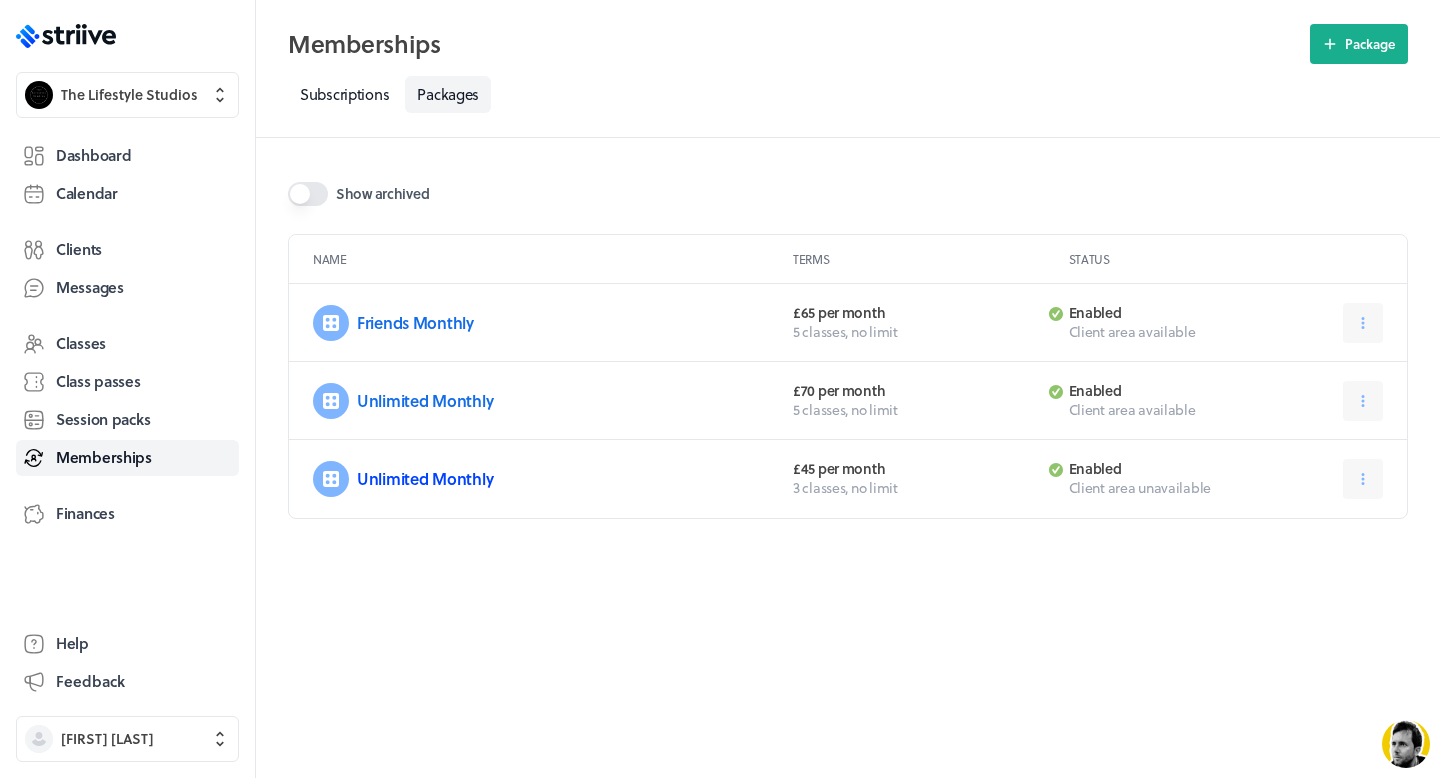 click on "Unlimited Monthly" at bounding box center (425, 478) 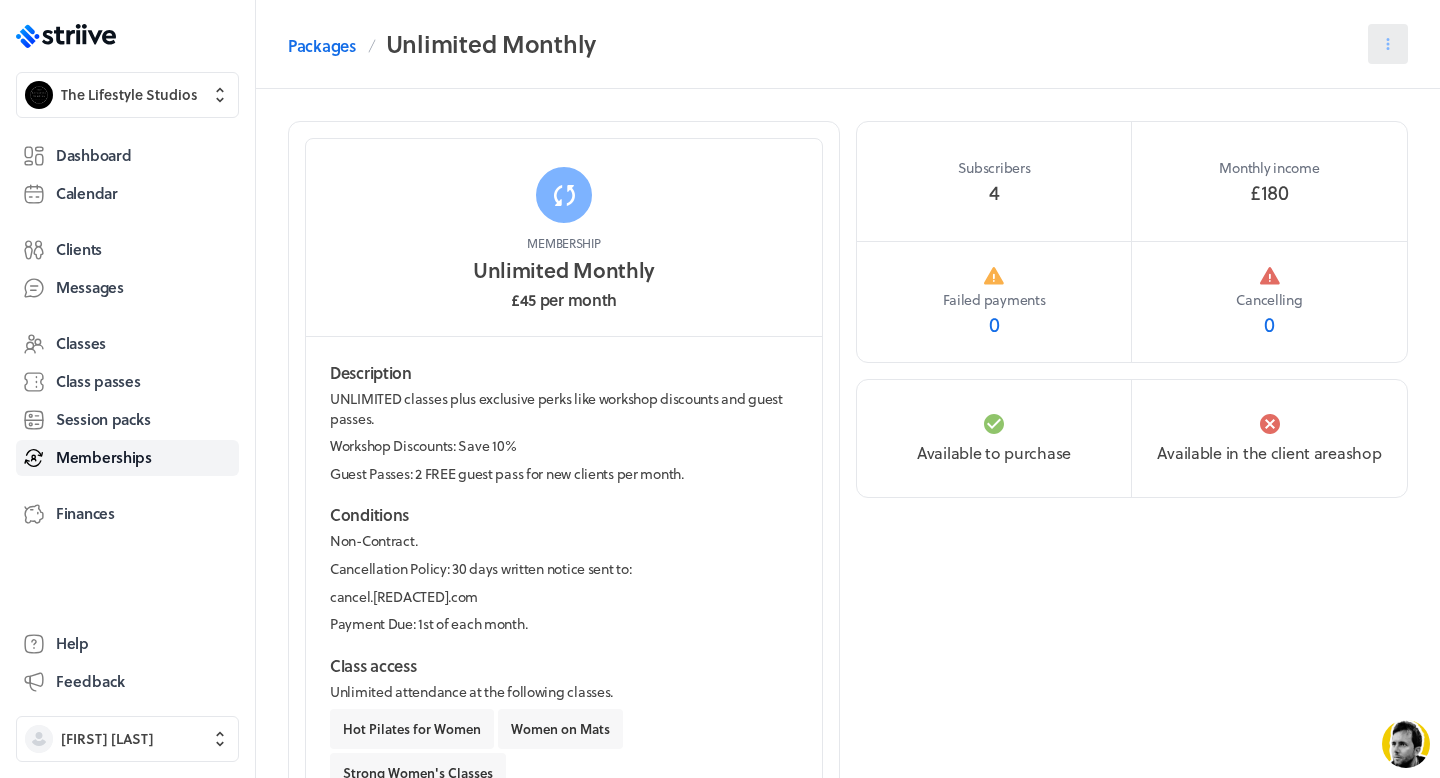 click at bounding box center [1388, 44] 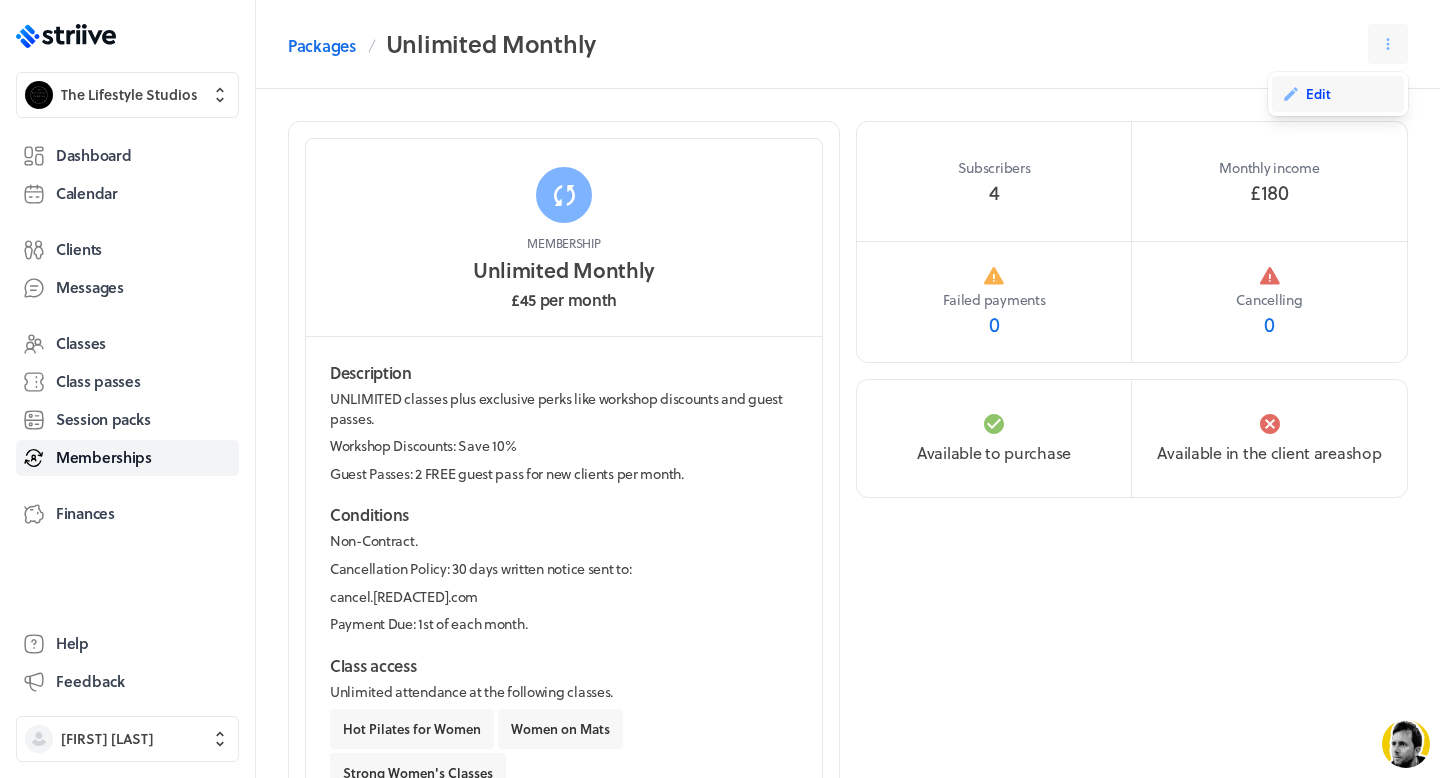 click on "Edit" at bounding box center [1318, 94] 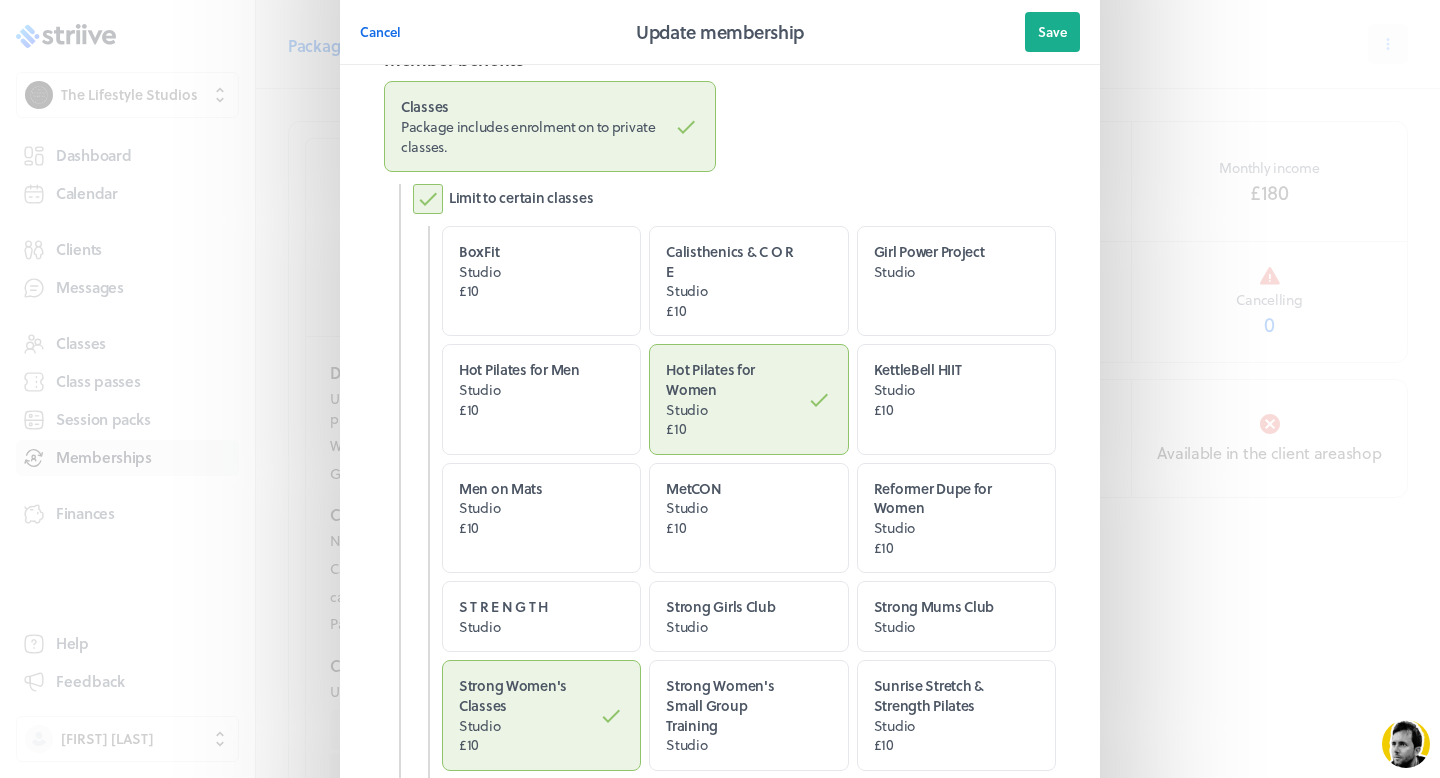 scroll, scrollTop: 1325, scrollLeft: 0, axis: vertical 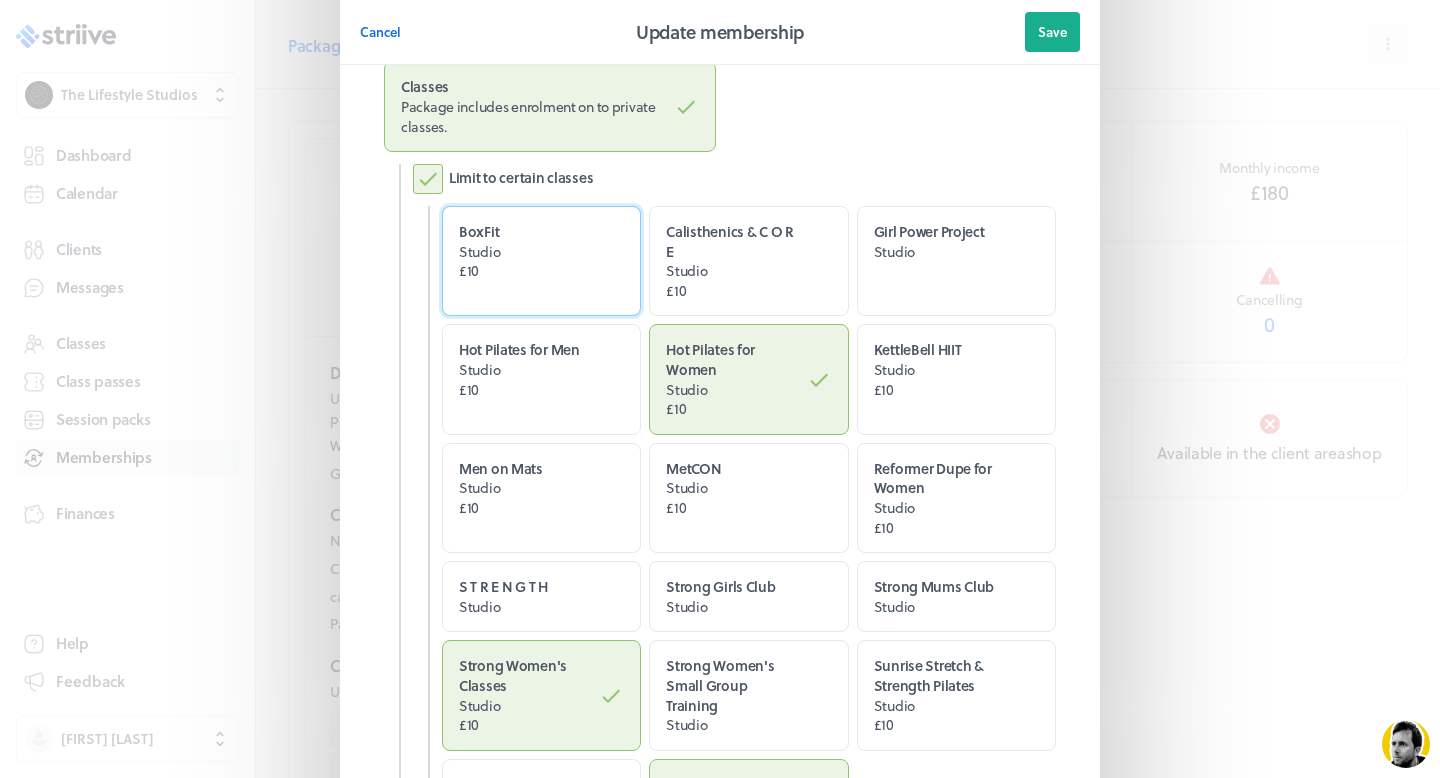 click on "BoxFit Studio £10" at bounding box center [541, 261] 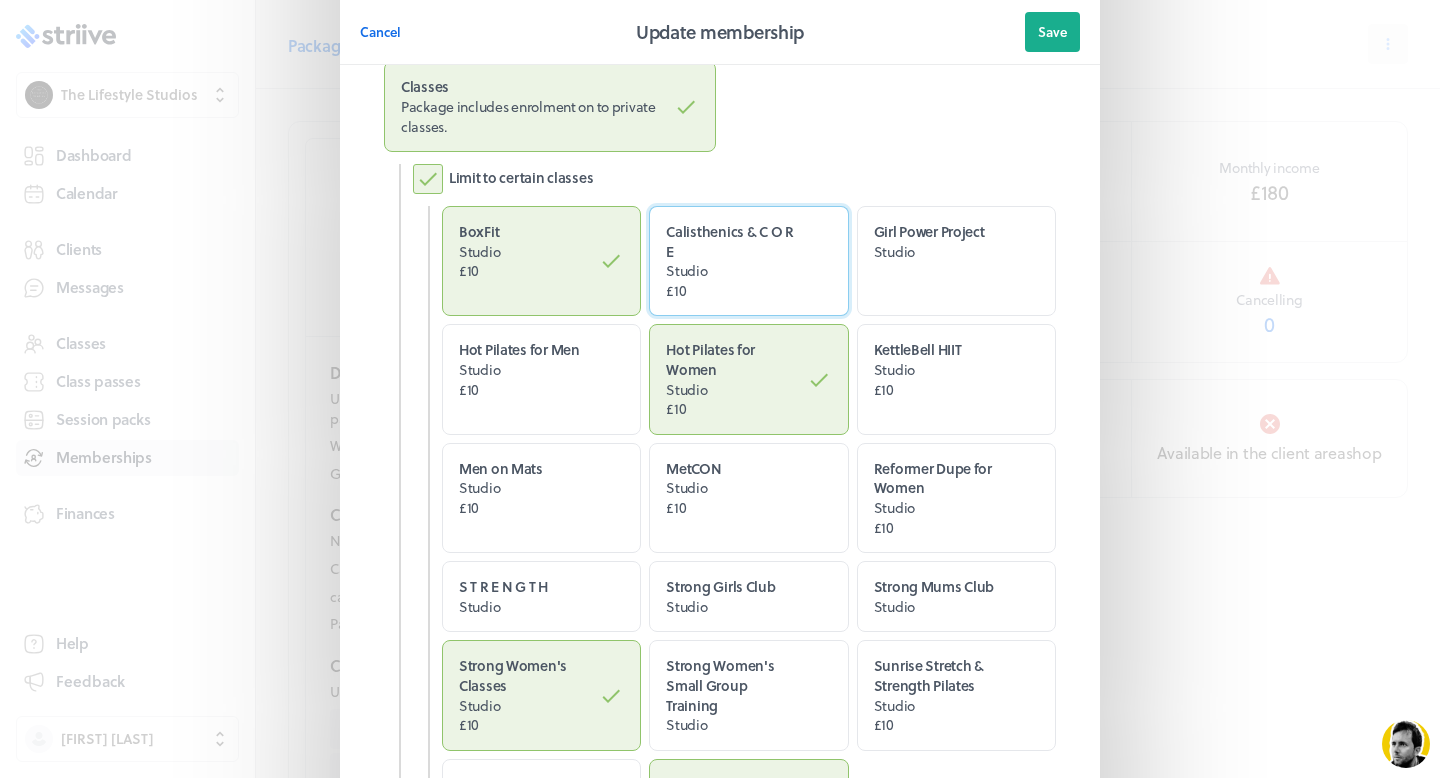 click on "£10" at bounding box center [731, 291] 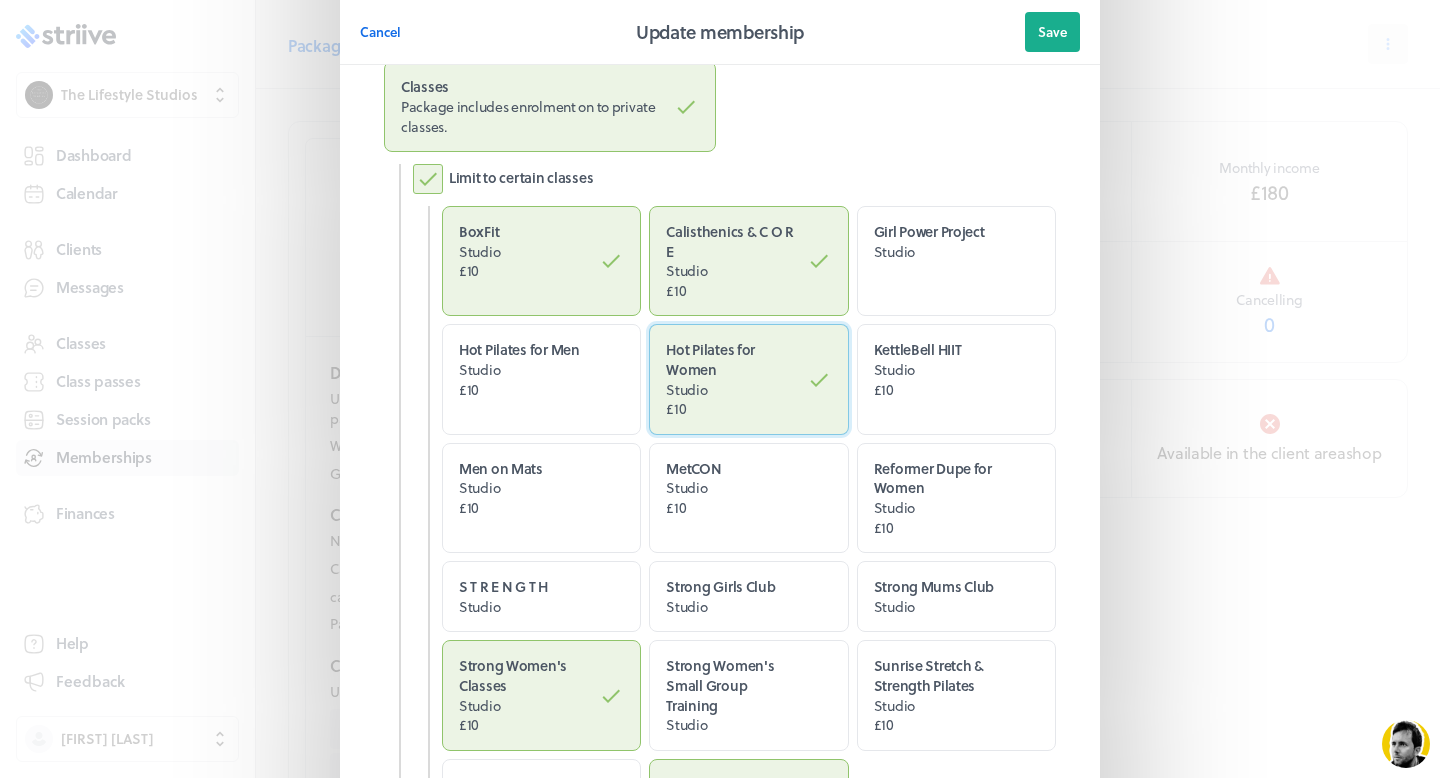 click on "Studio" at bounding box center (731, 390) 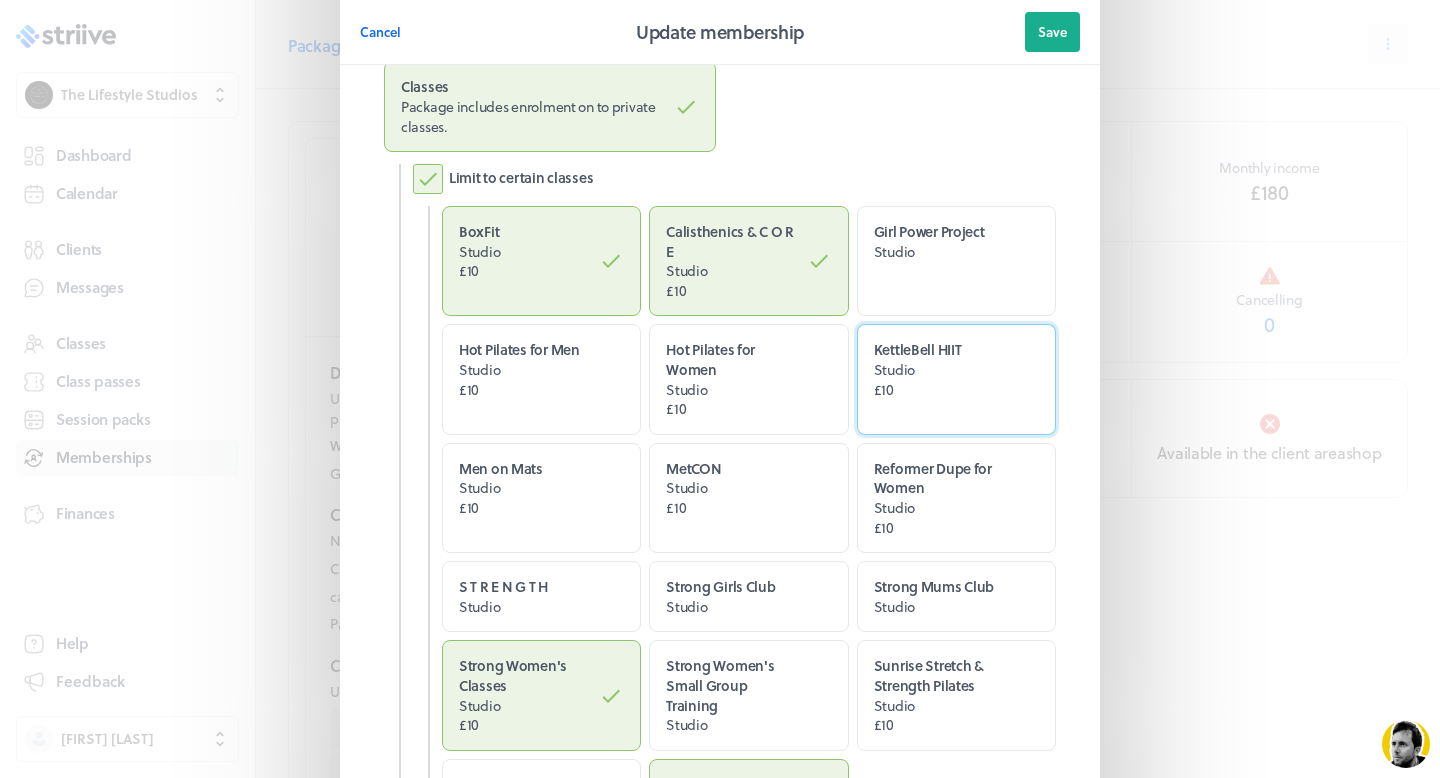 click on "£10" at bounding box center [939, 390] 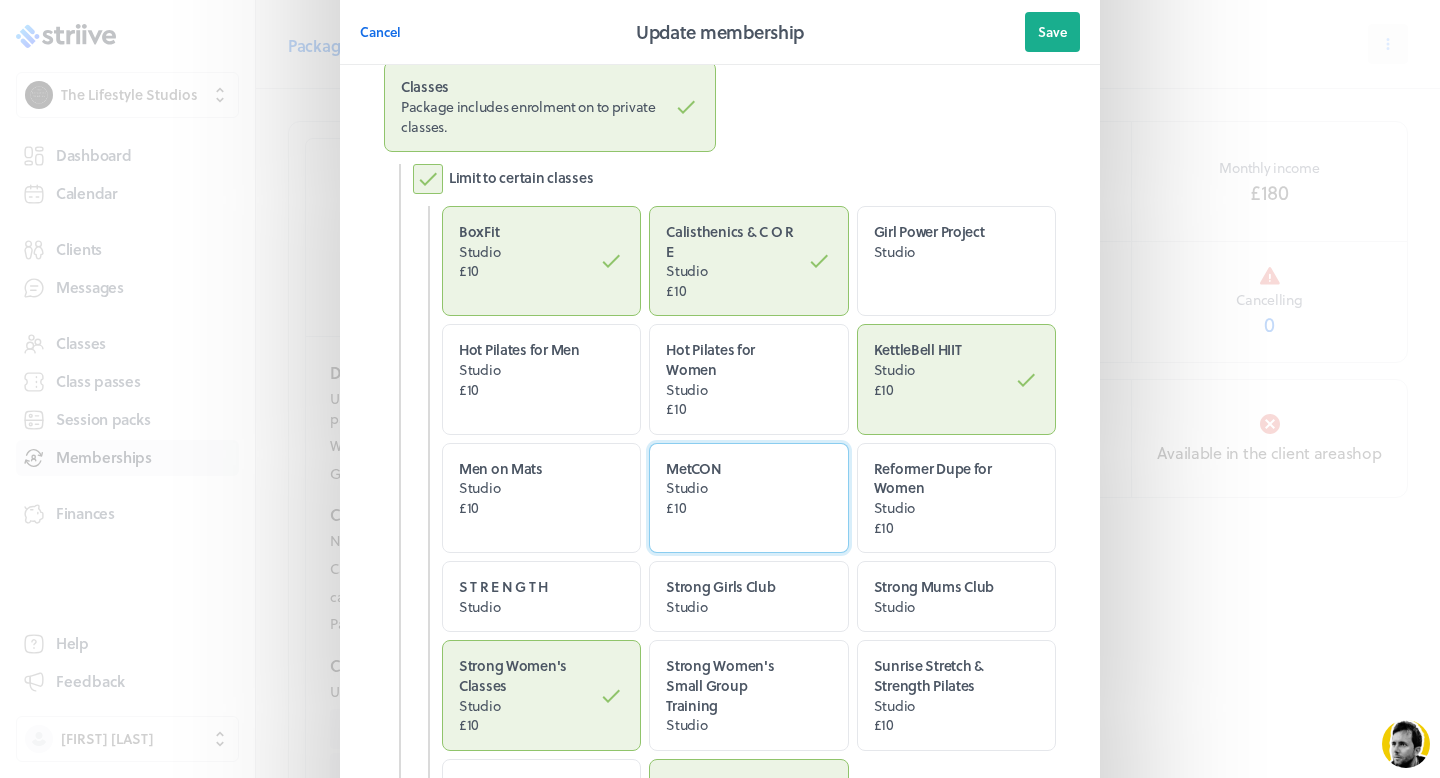 click on "MetCON" at bounding box center (731, 469) 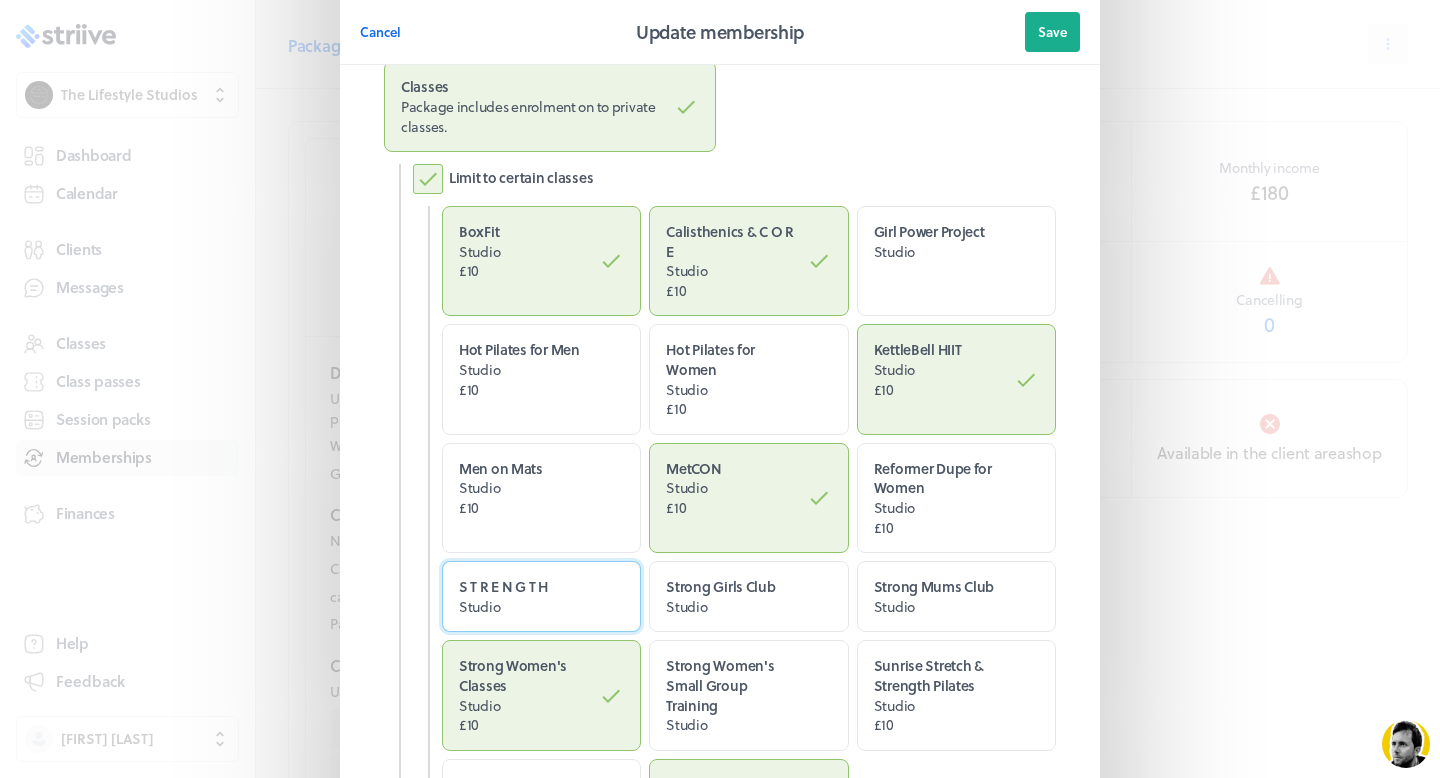 click on "S T R E N G T H" at bounding box center [524, 587] 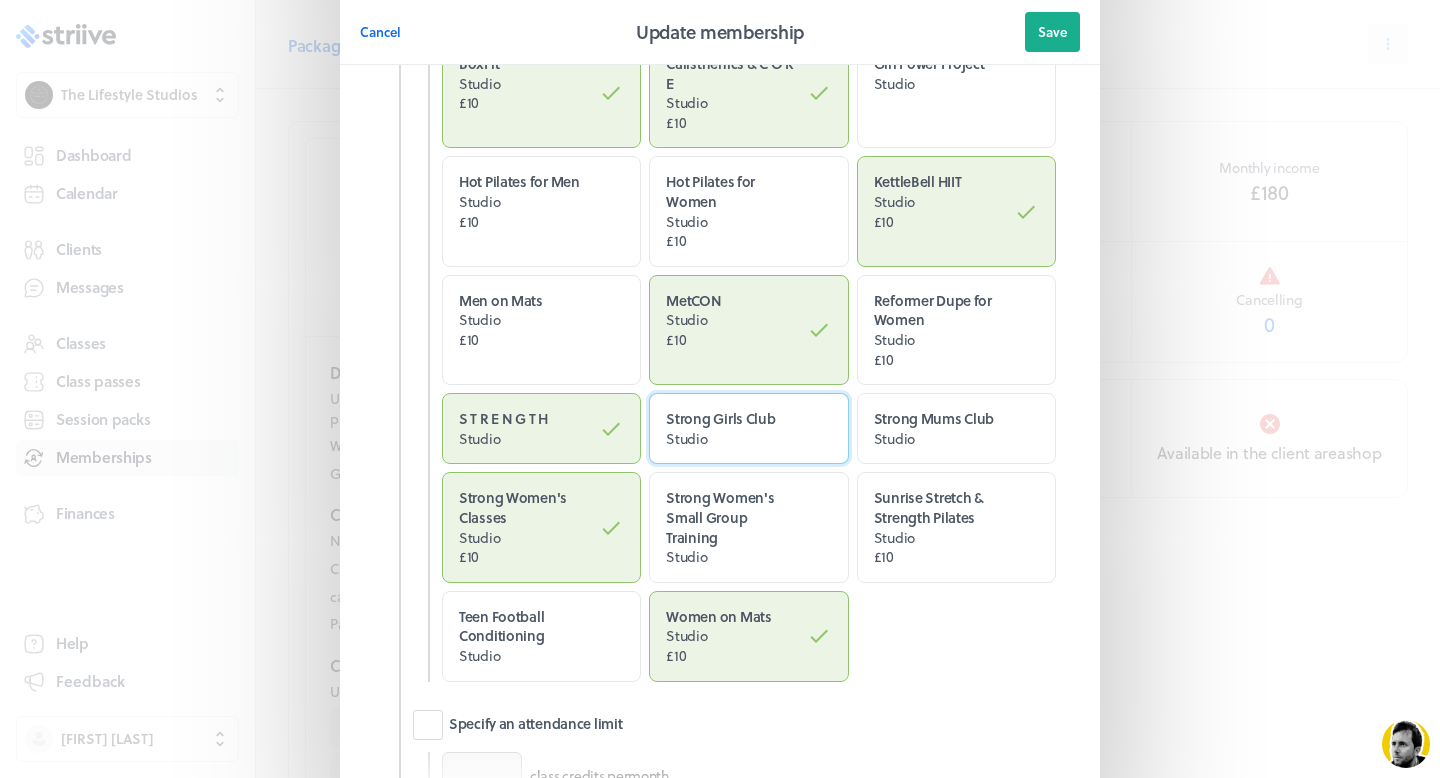 scroll, scrollTop: 1506, scrollLeft: 0, axis: vertical 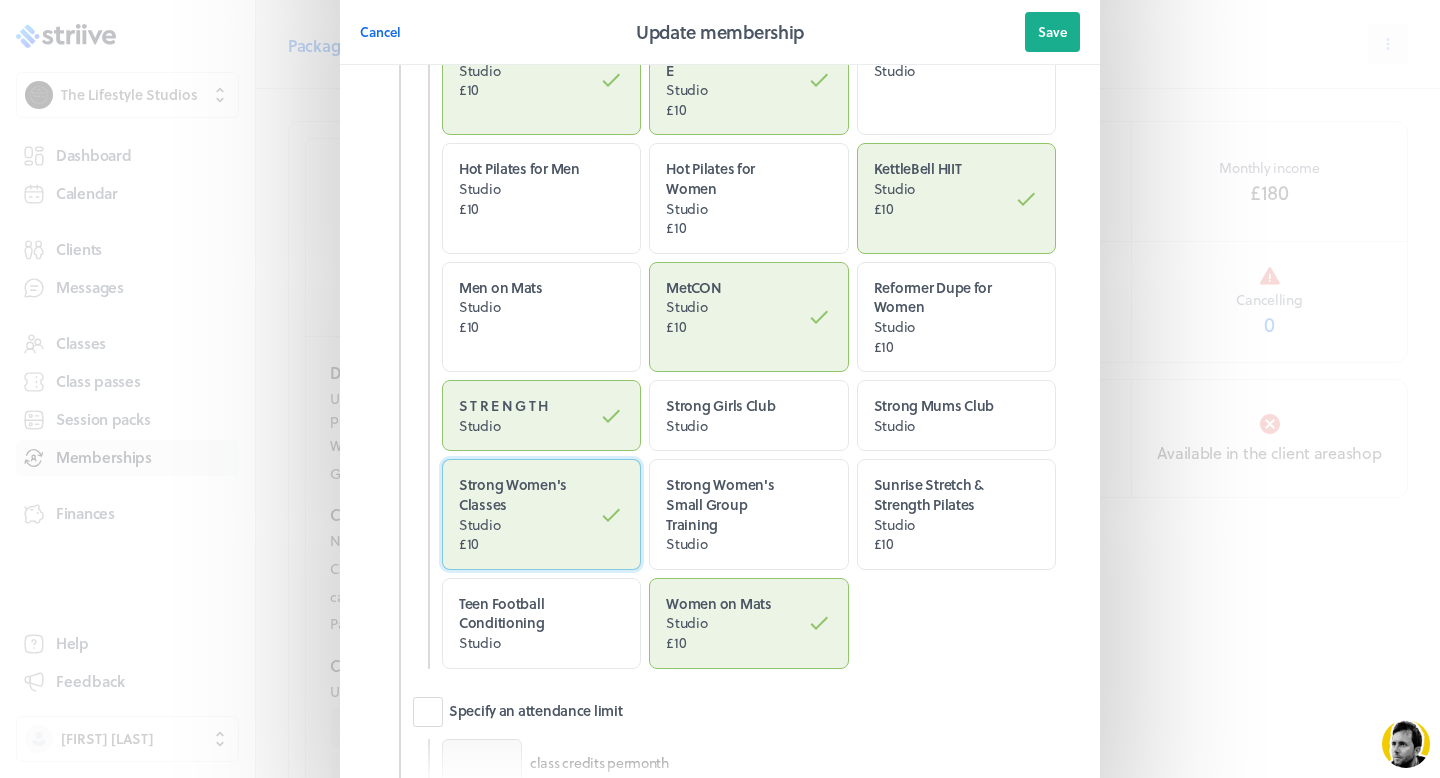 click on "£10" at bounding box center [524, 544] 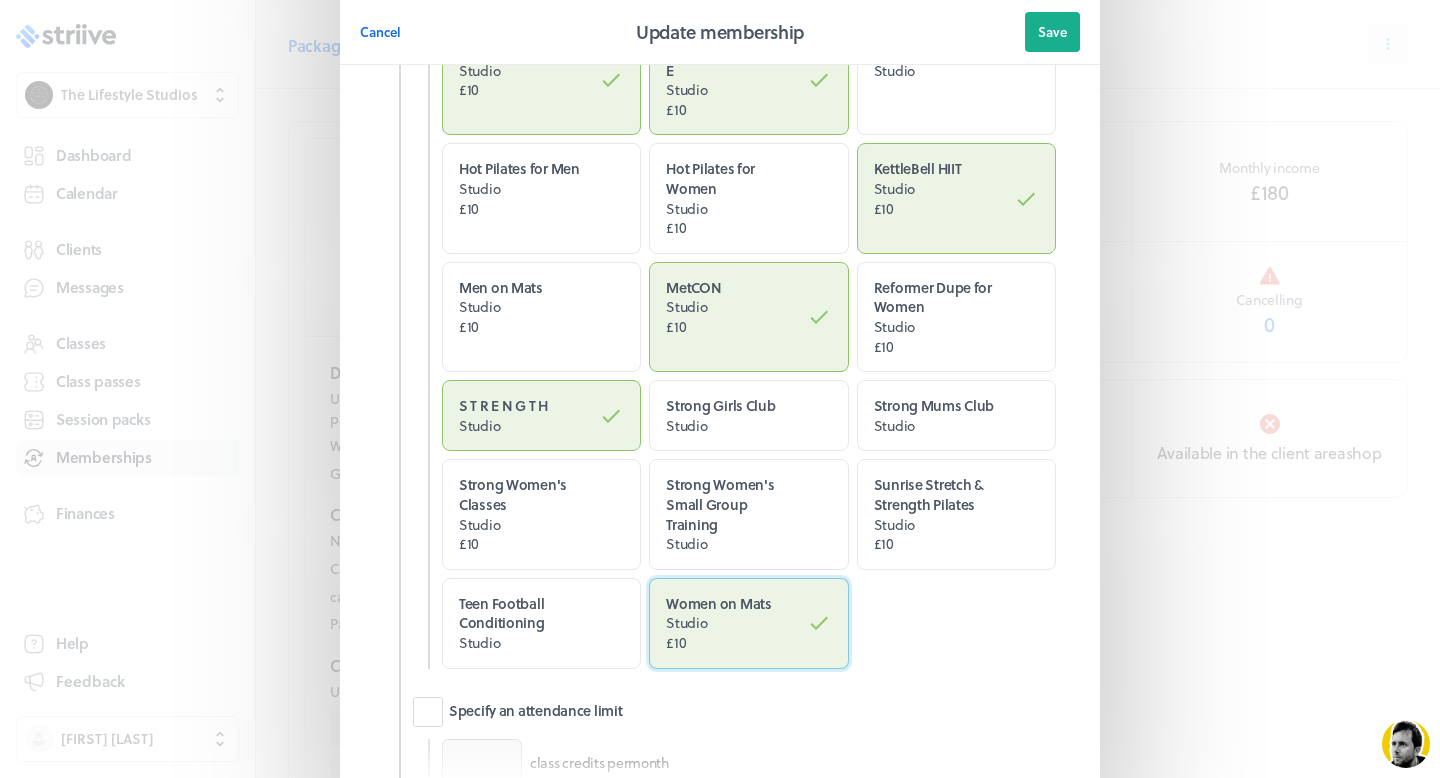 click on "£10" at bounding box center [731, 643] 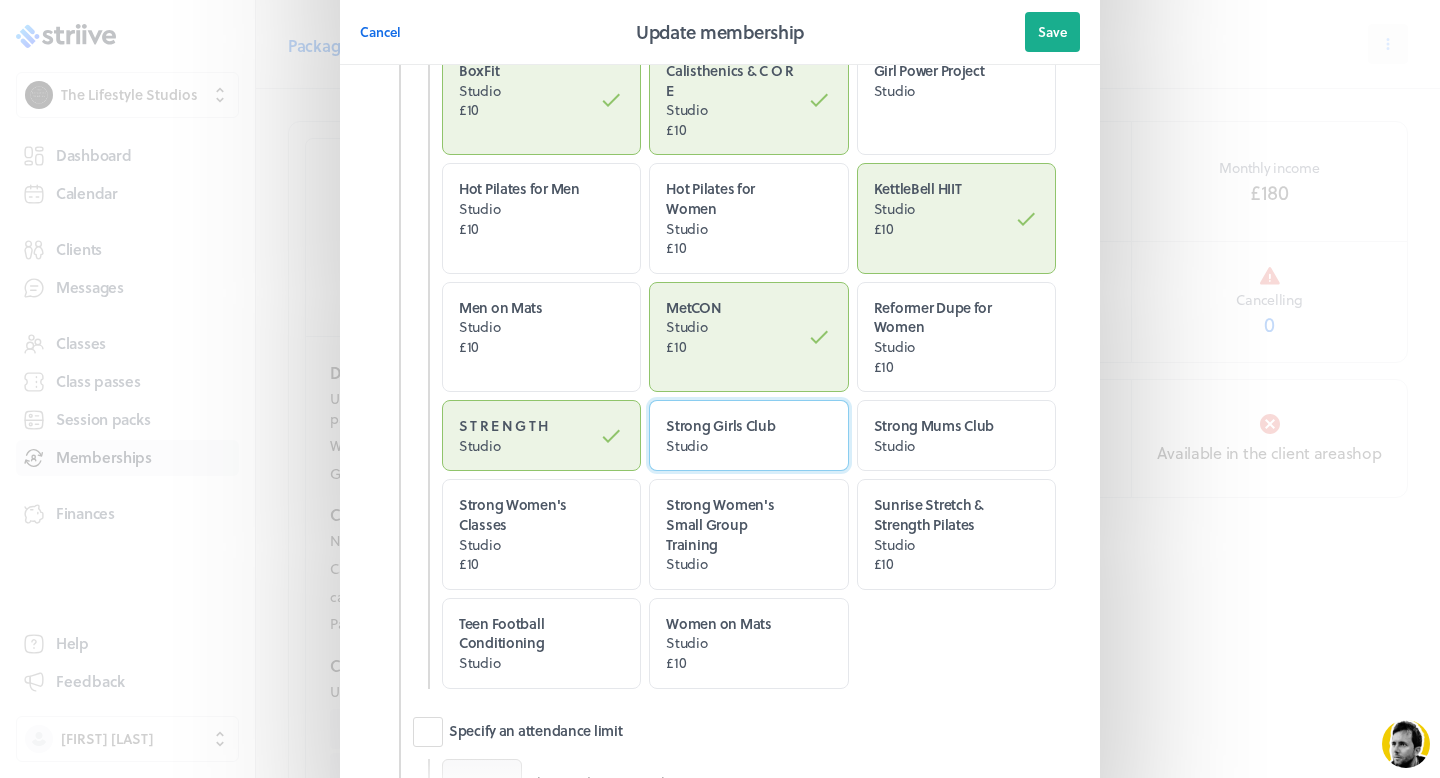 scroll, scrollTop: 1693, scrollLeft: 0, axis: vertical 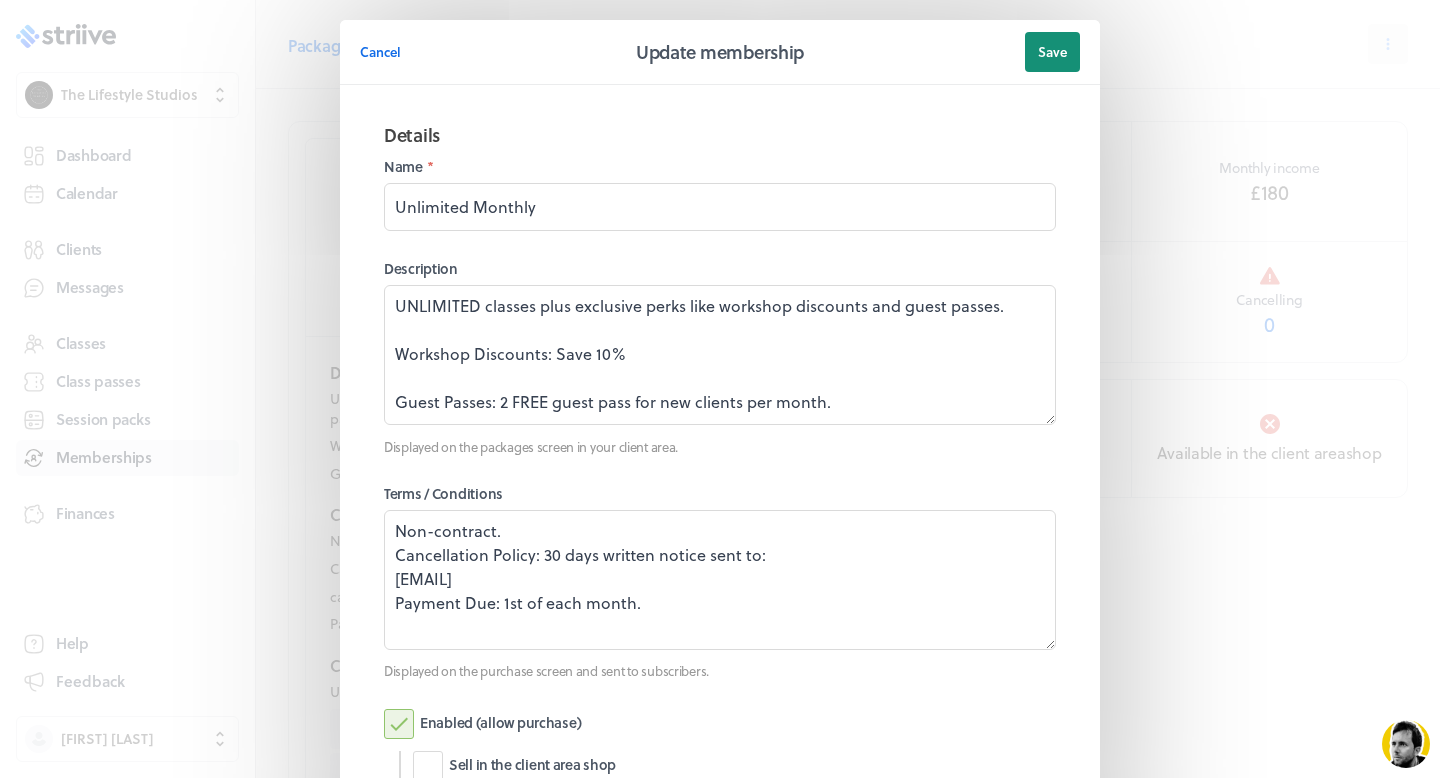 click on "Save" at bounding box center [1052, 52] 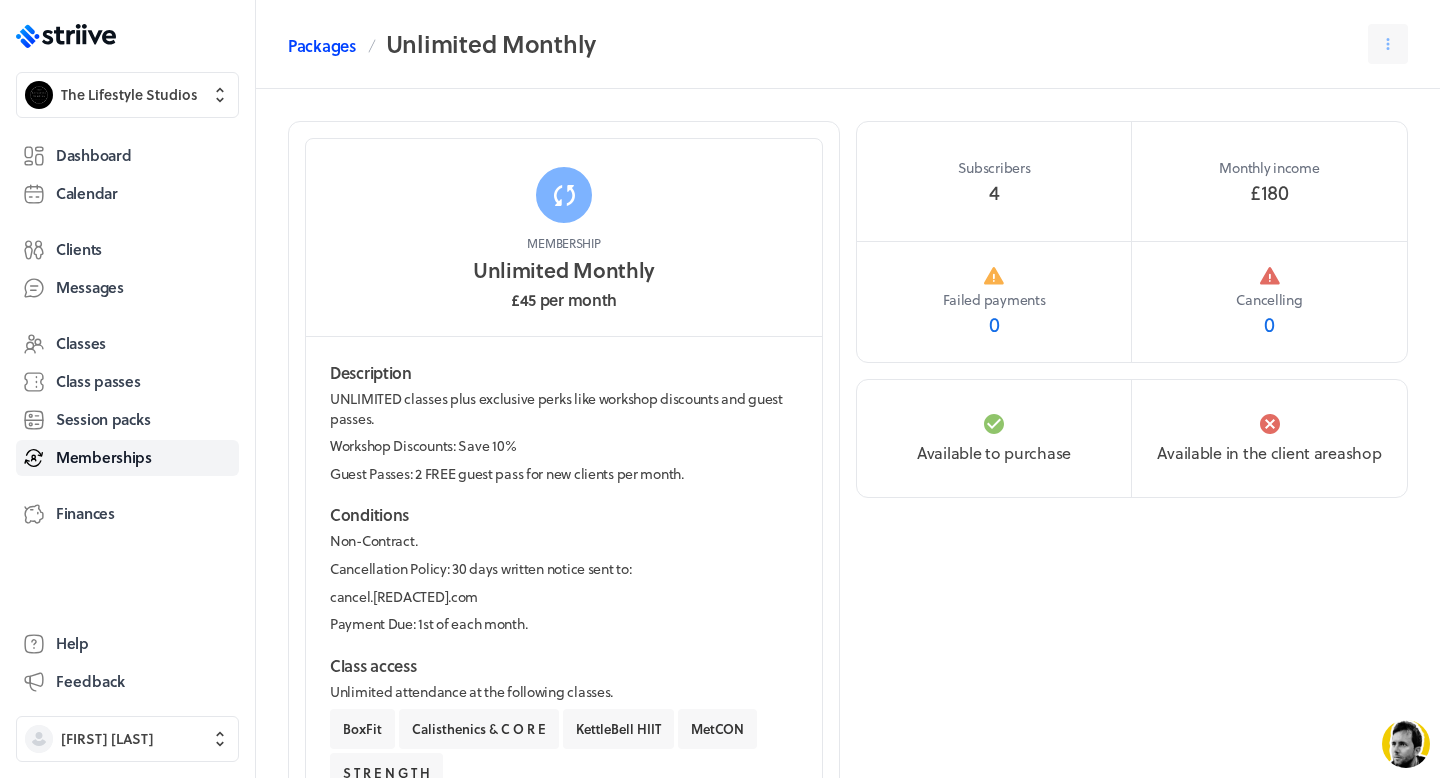 click on "Packages" at bounding box center (322, 46) 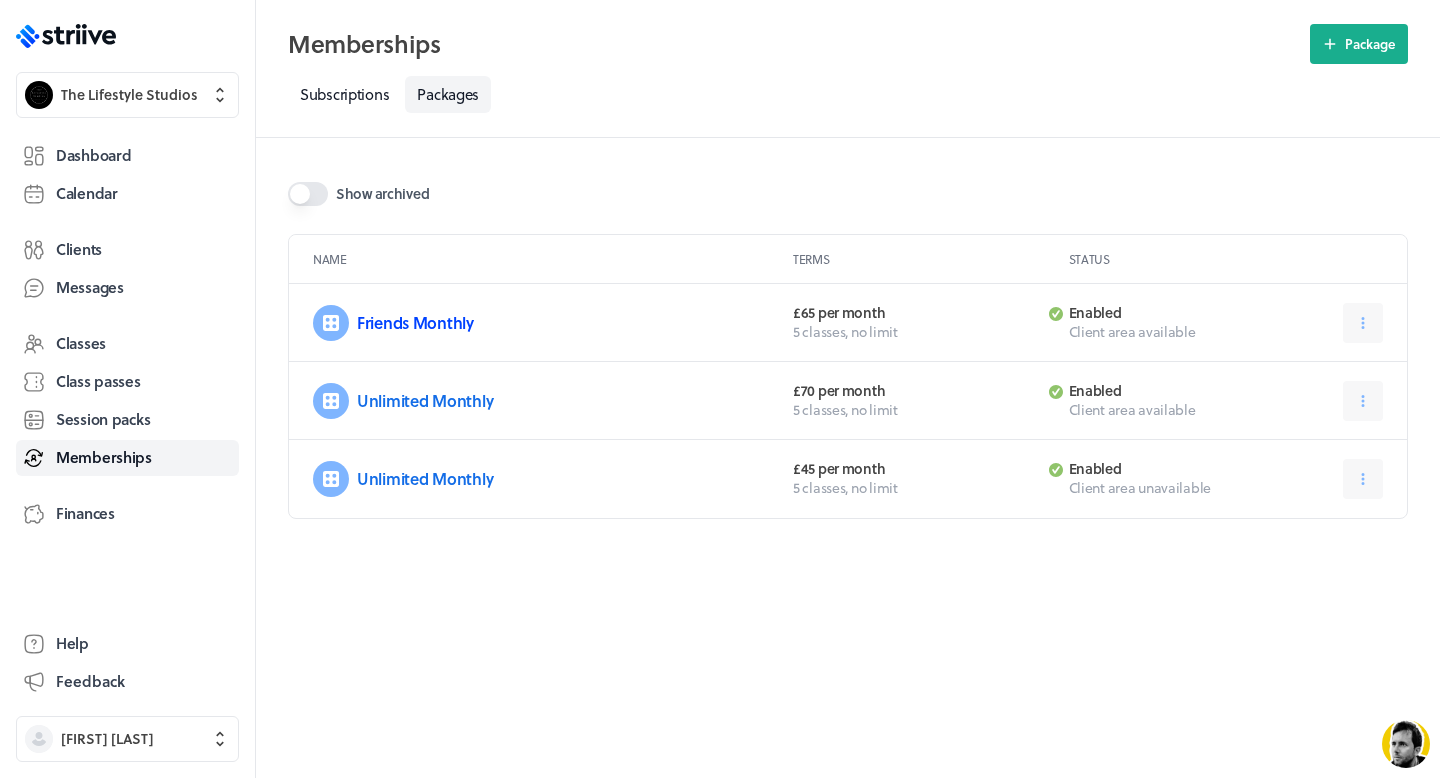click on "Friends Monthly" at bounding box center (415, 322) 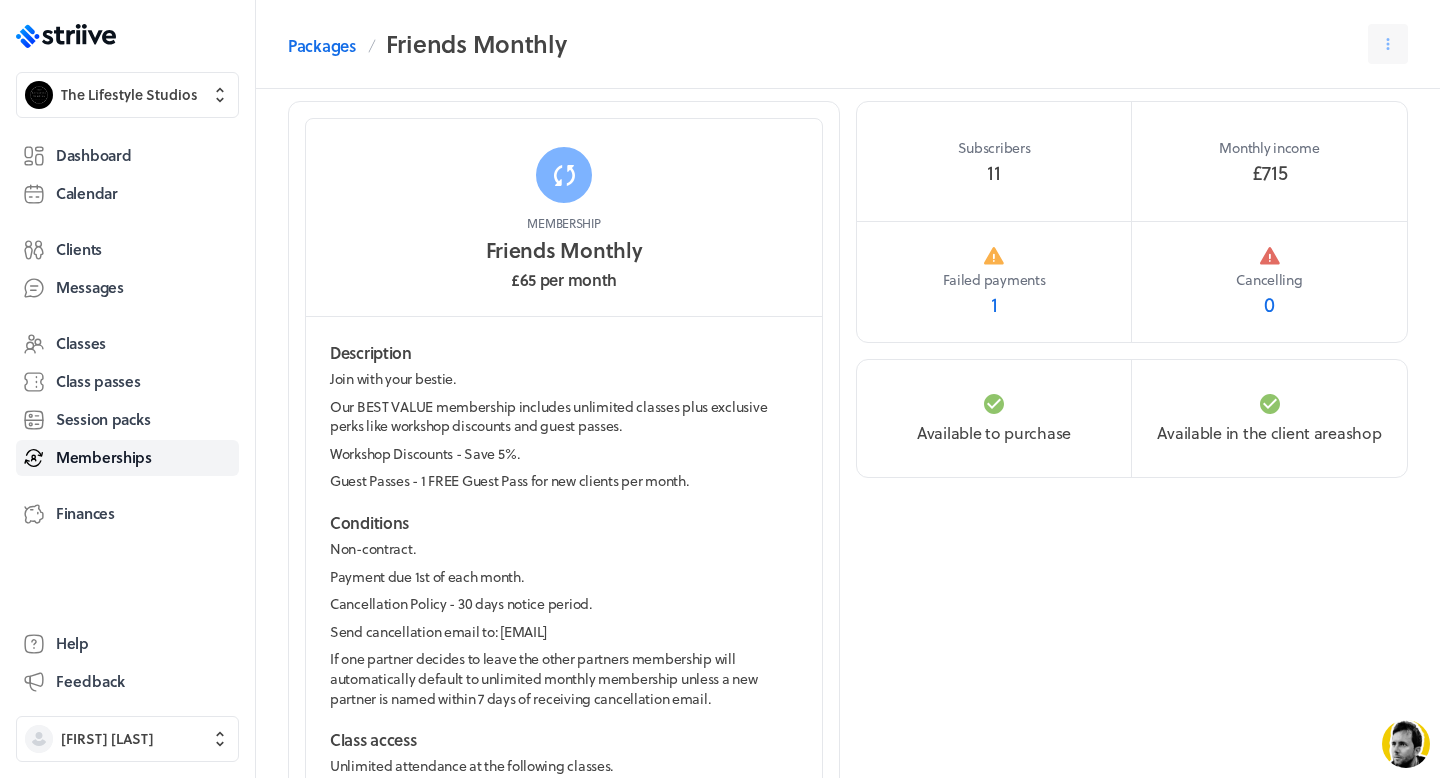 scroll, scrollTop: 0, scrollLeft: 0, axis: both 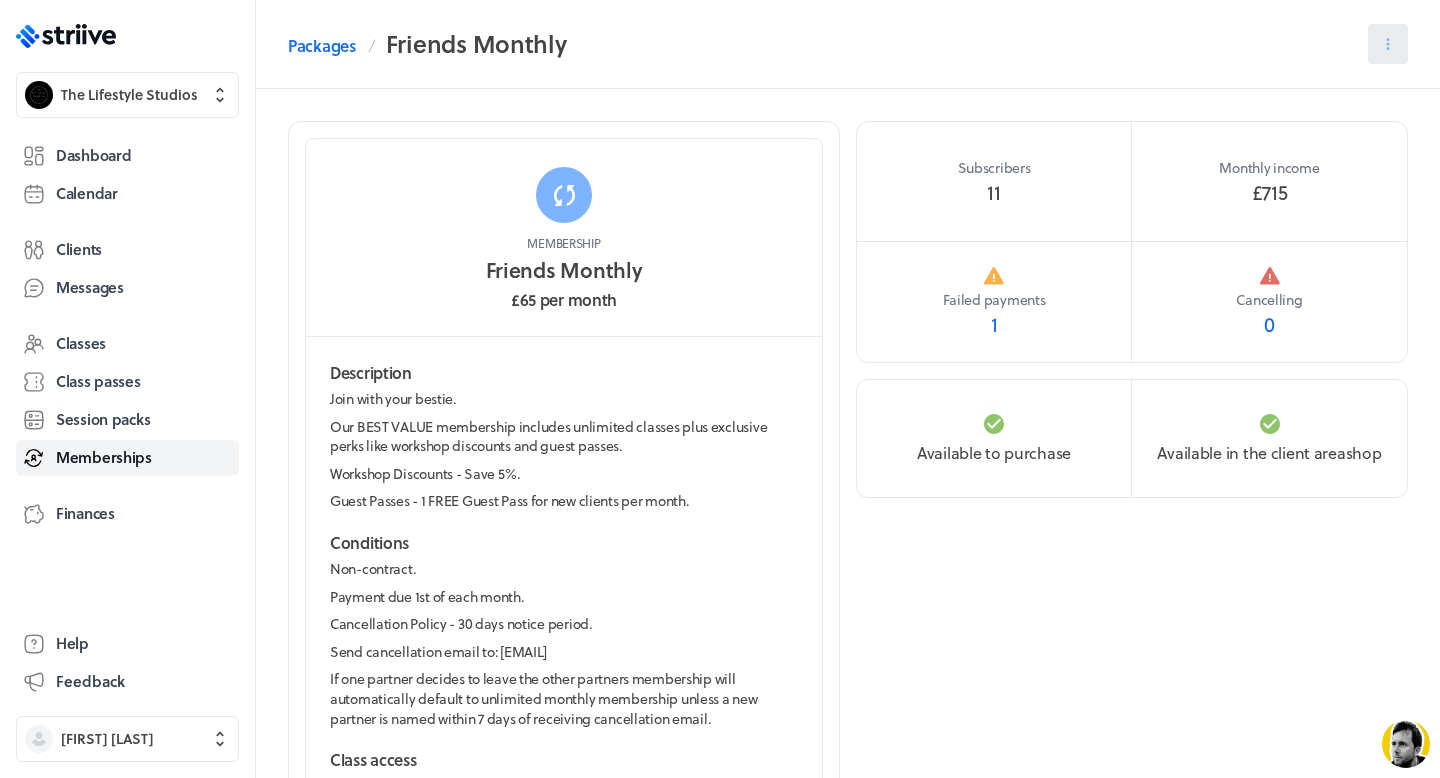 click at bounding box center (1388, 44) 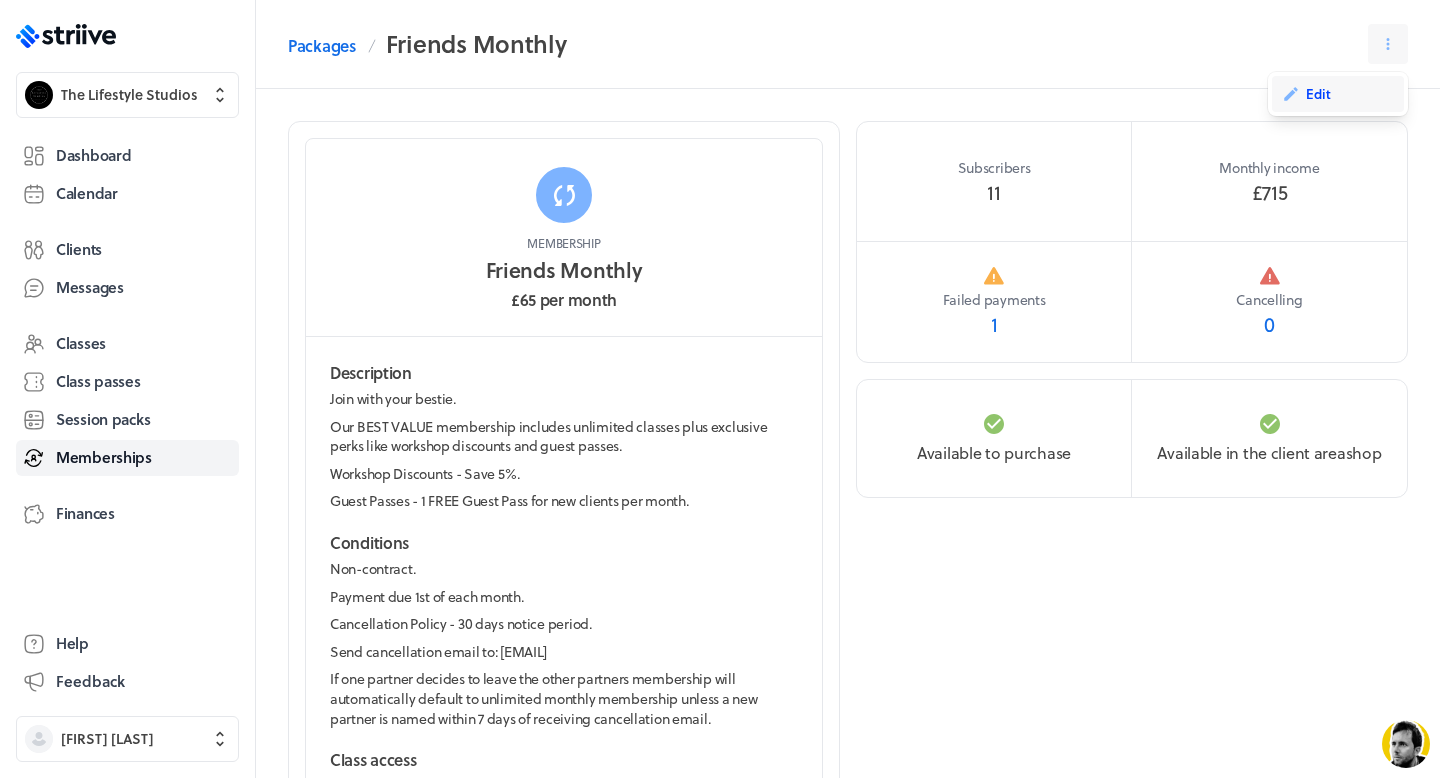 click on "Edit" at bounding box center (1338, 94) 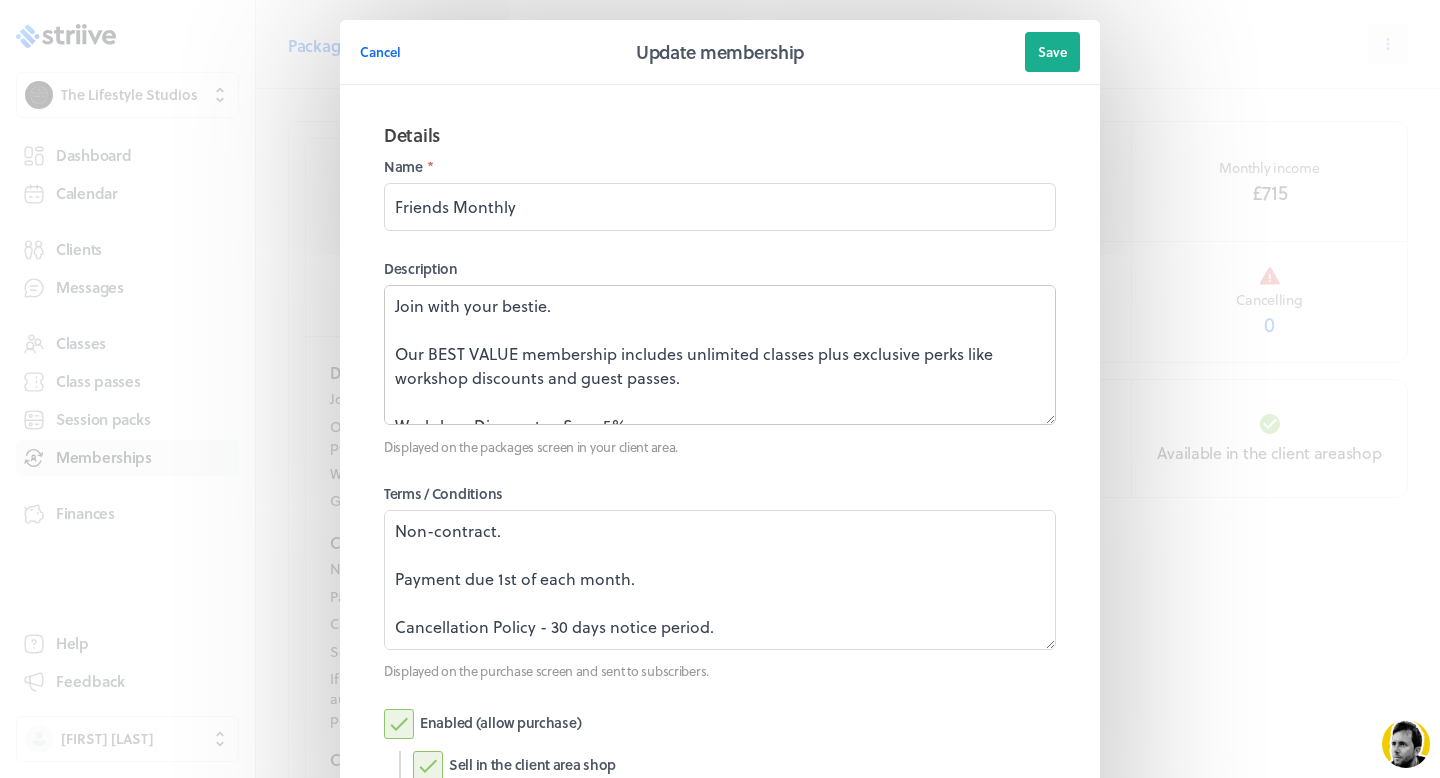 scroll, scrollTop: 72, scrollLeft: 0, axis: vertical 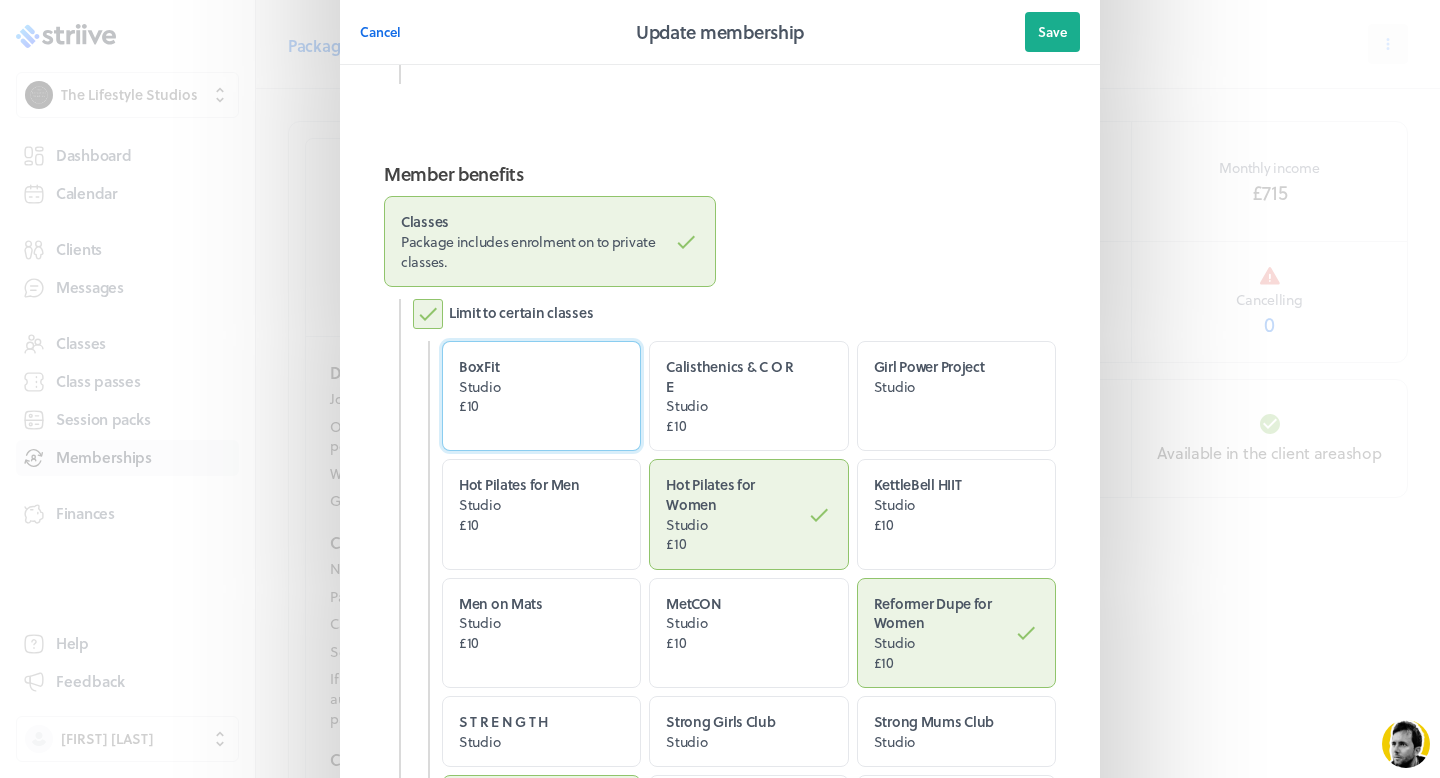 click on "£10" at bounding box center (524, 406) 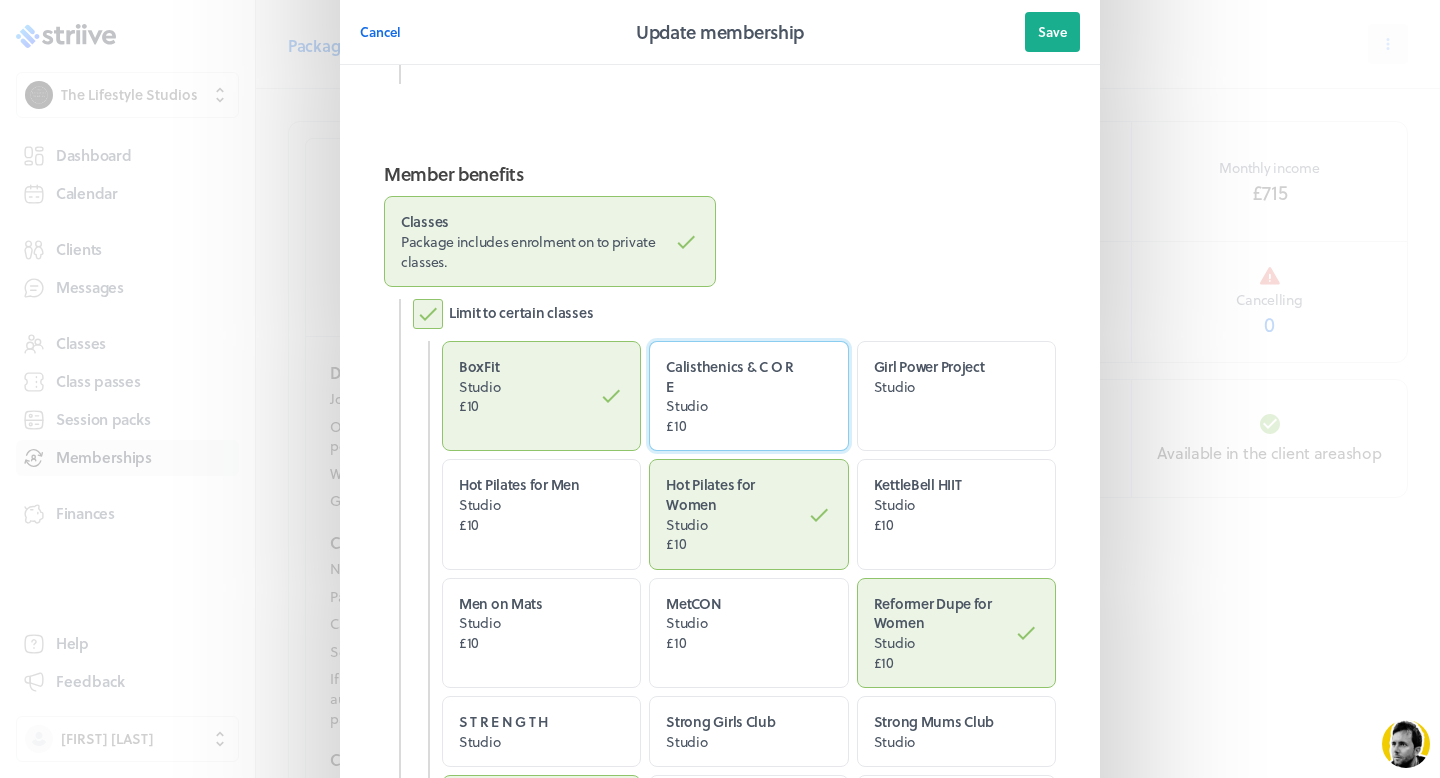 click on "Calisthenics & C O R E" at bounding box center [731, 376] 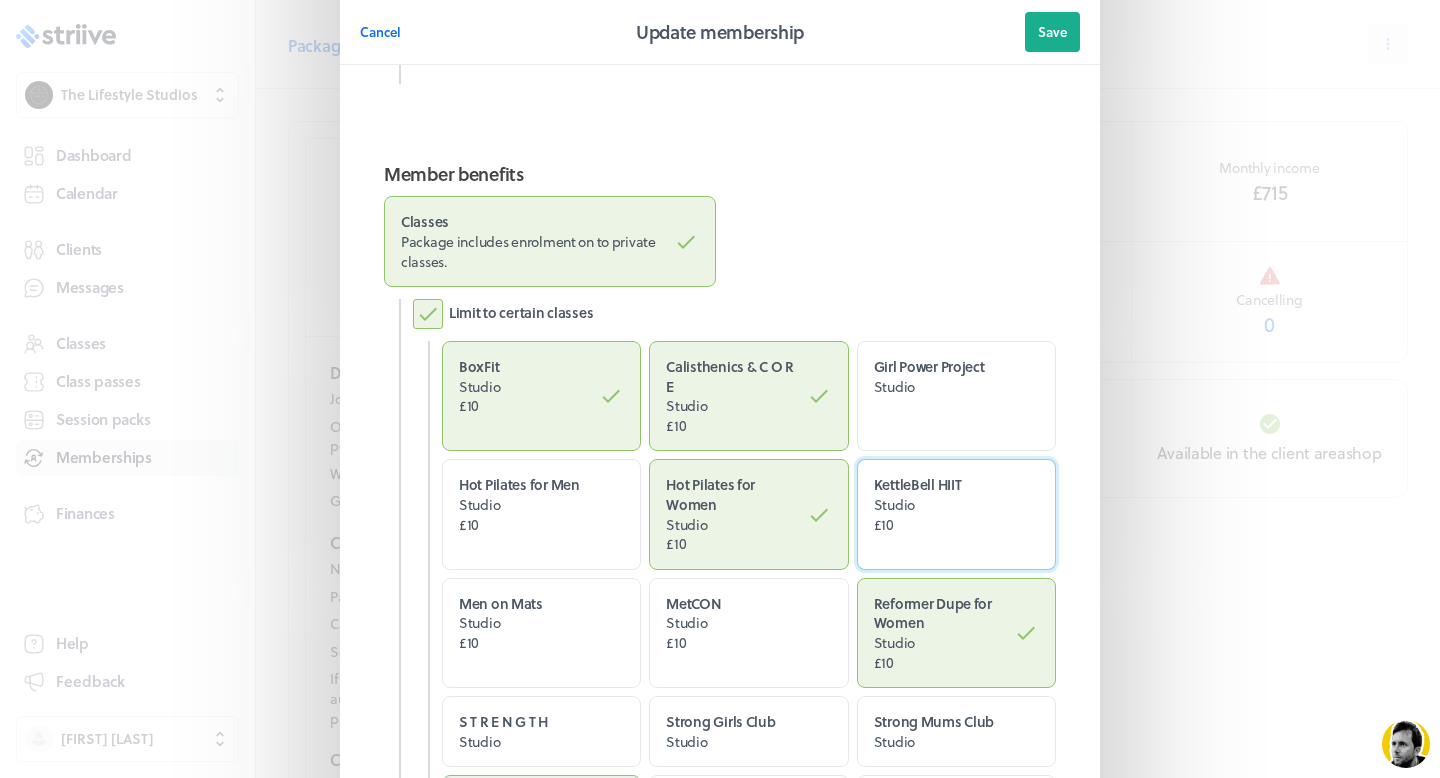 click on "Studio" at bounding box center (939, 505) 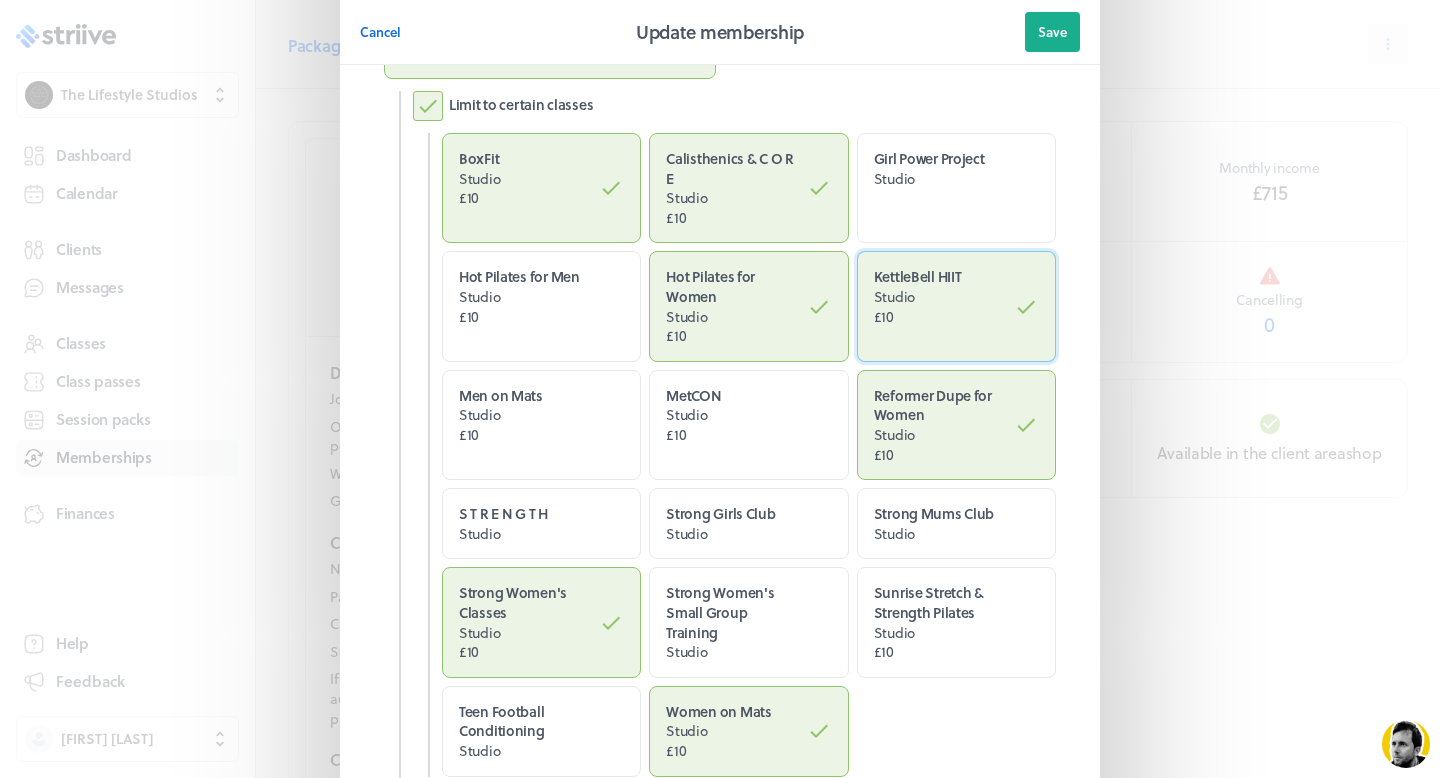 scroll, scrollTop: 1416, scrollLeft: 0, axis: vertical 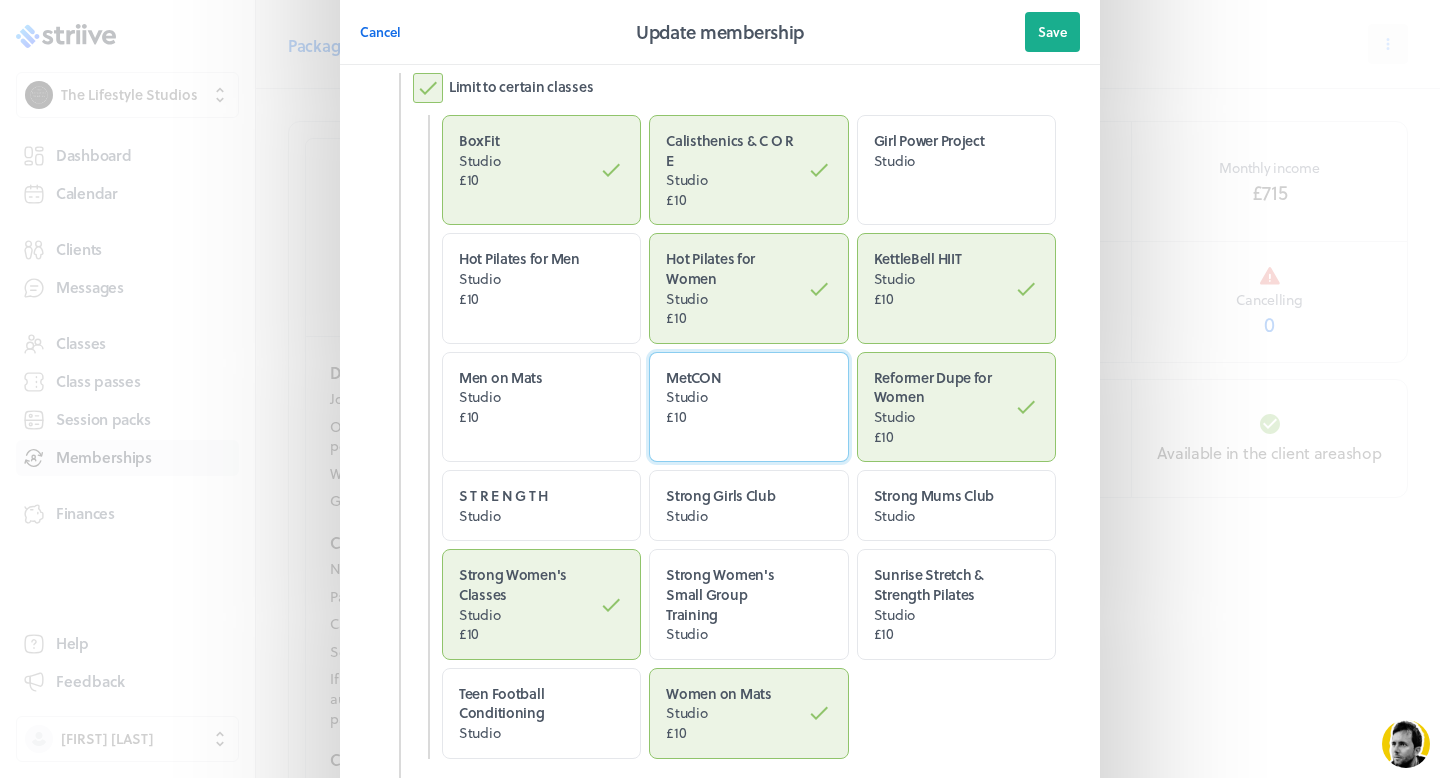 click on "£10" at bounding box center (731, 417) 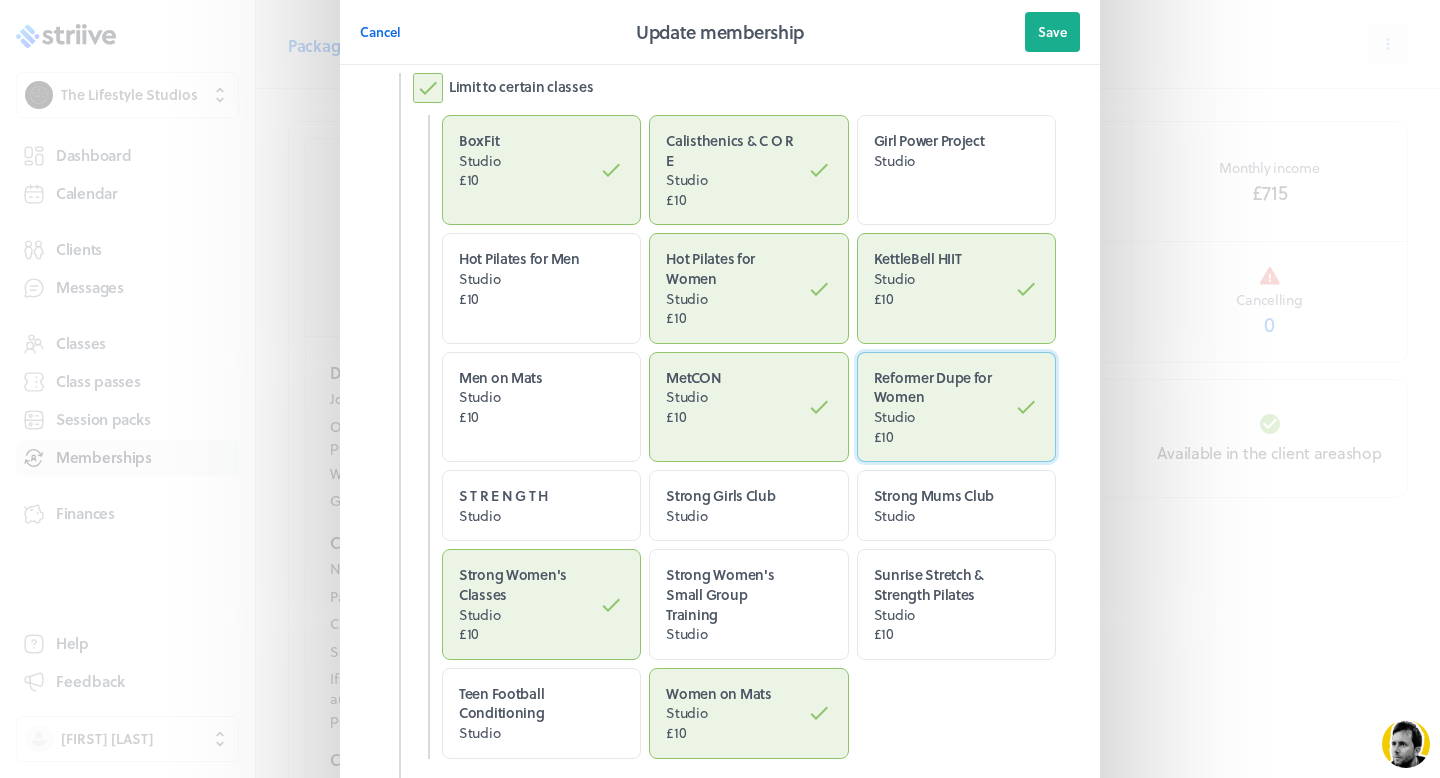 click on "Studio" at bounding box center (939, 417) 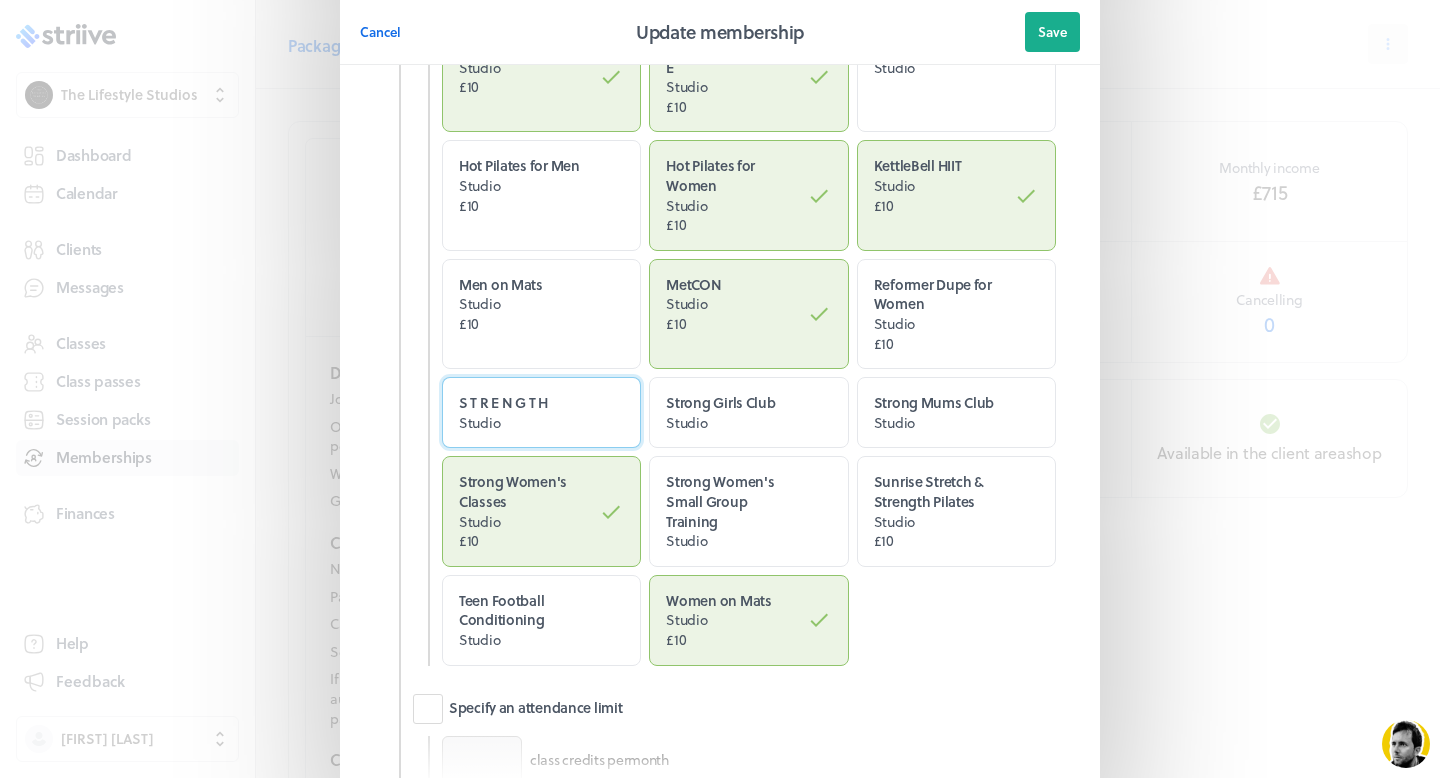 scroll, scrollTop: 1523, scrollLeft: 0, axis: vertical 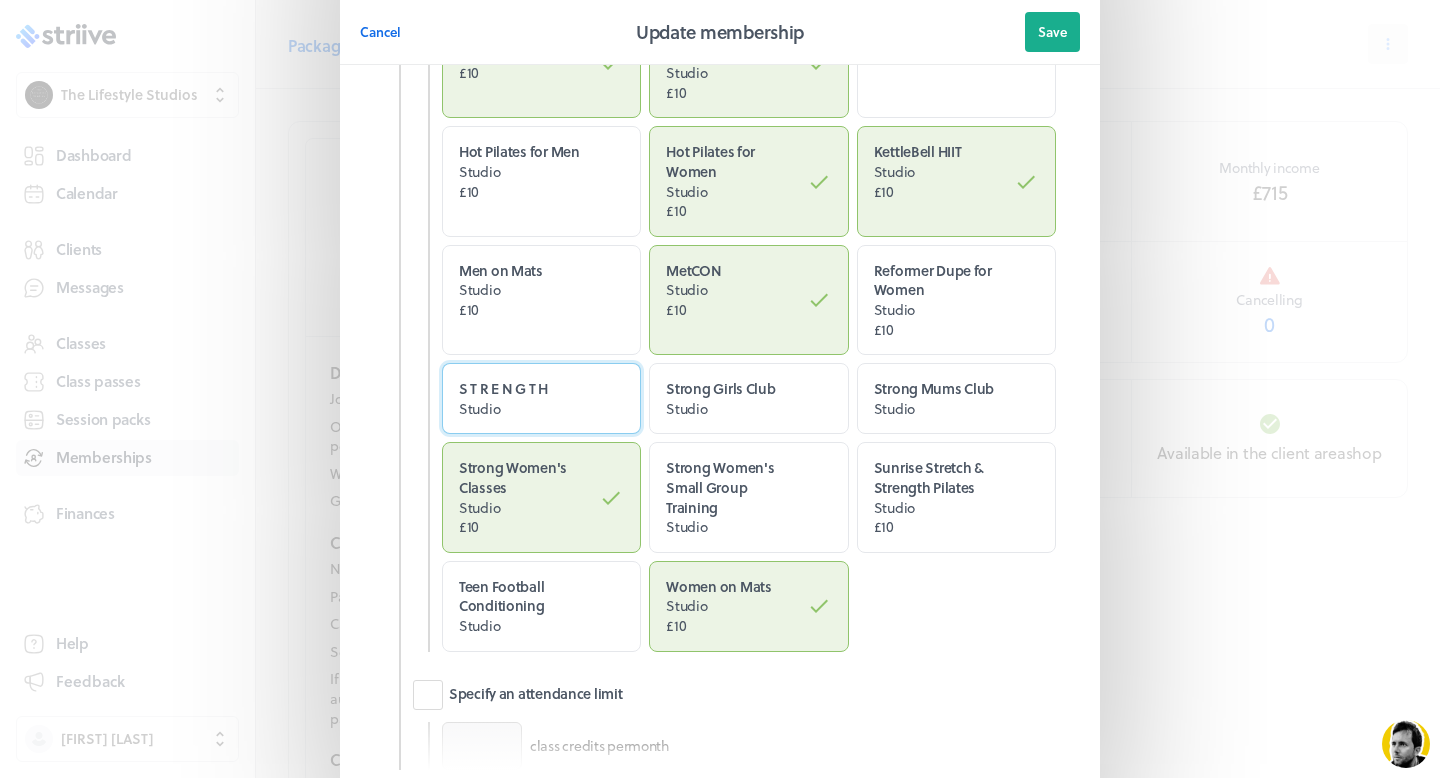 click on "Studio" at bounding box center [524, 409] 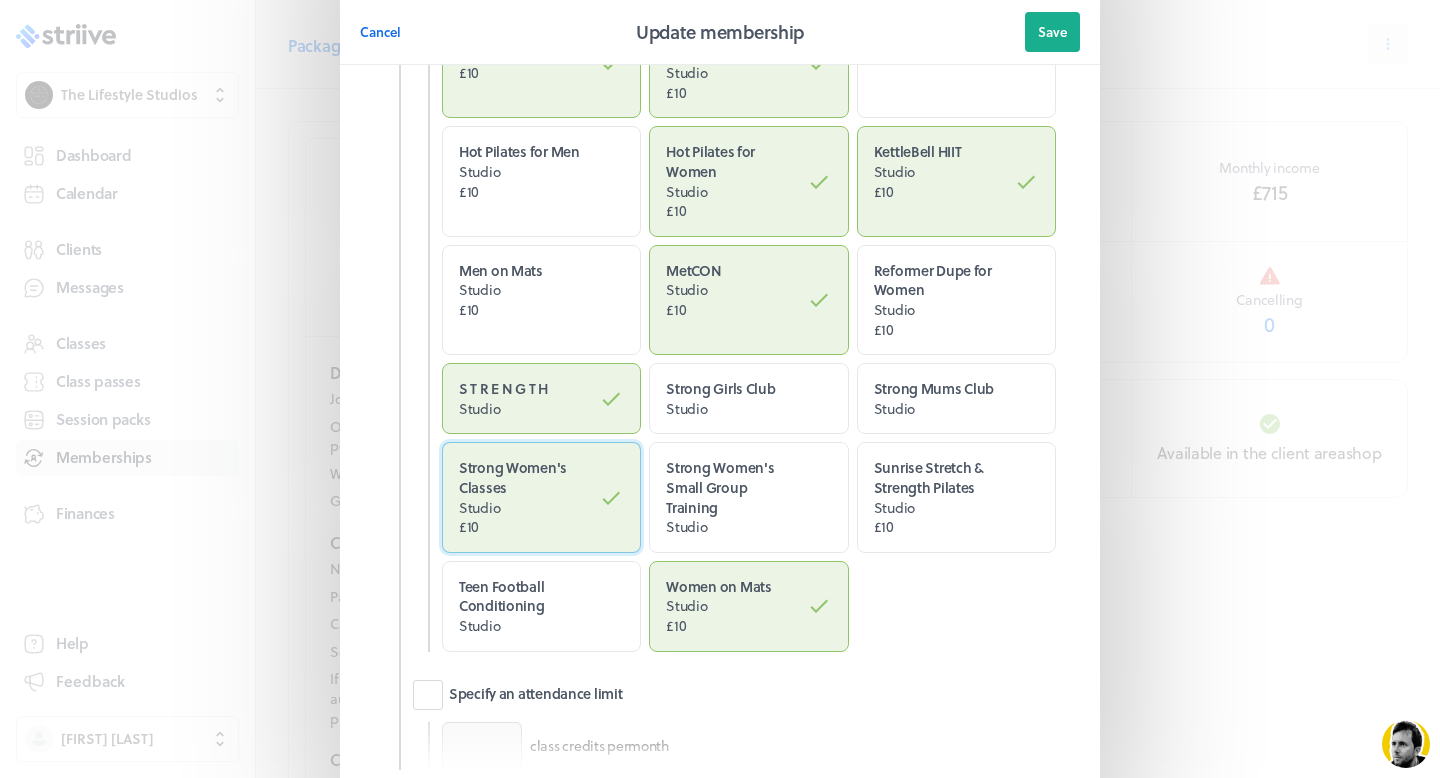 click on "Strong Women's Classes Studio £10" at bounding box center (541, 497) 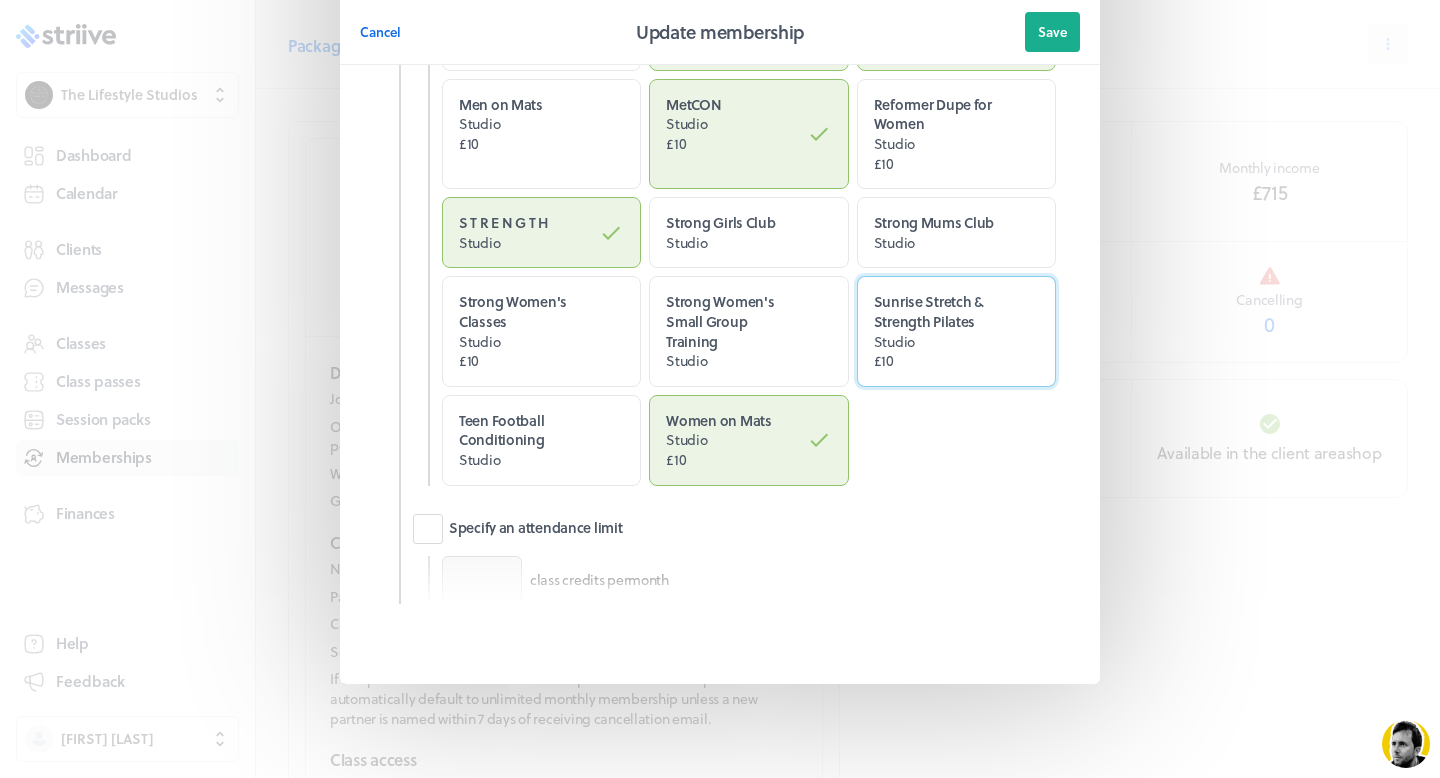 scroll, scrollTop: 1693, scrollLeft: 0, axis: vertical 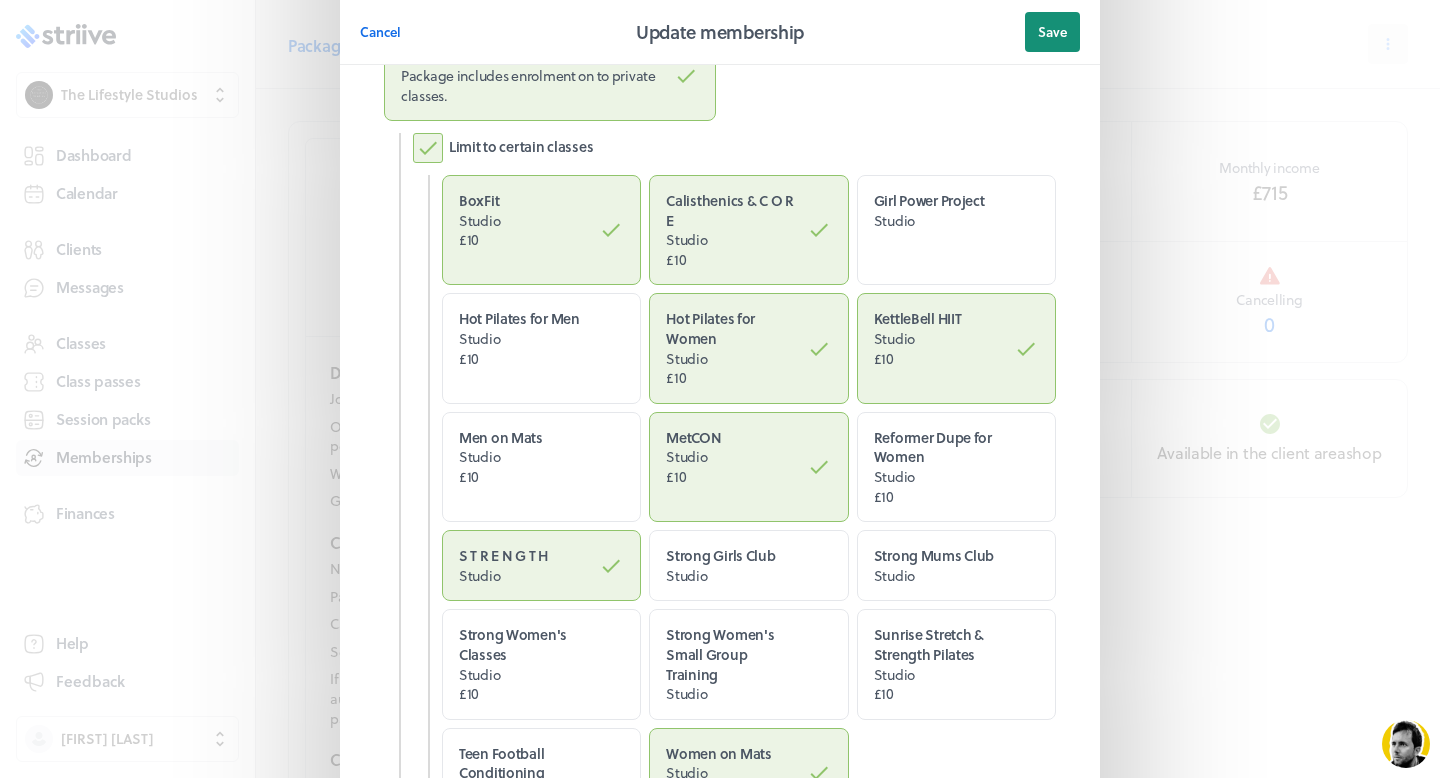 click on "Save" at bounding box center (1052, 32) 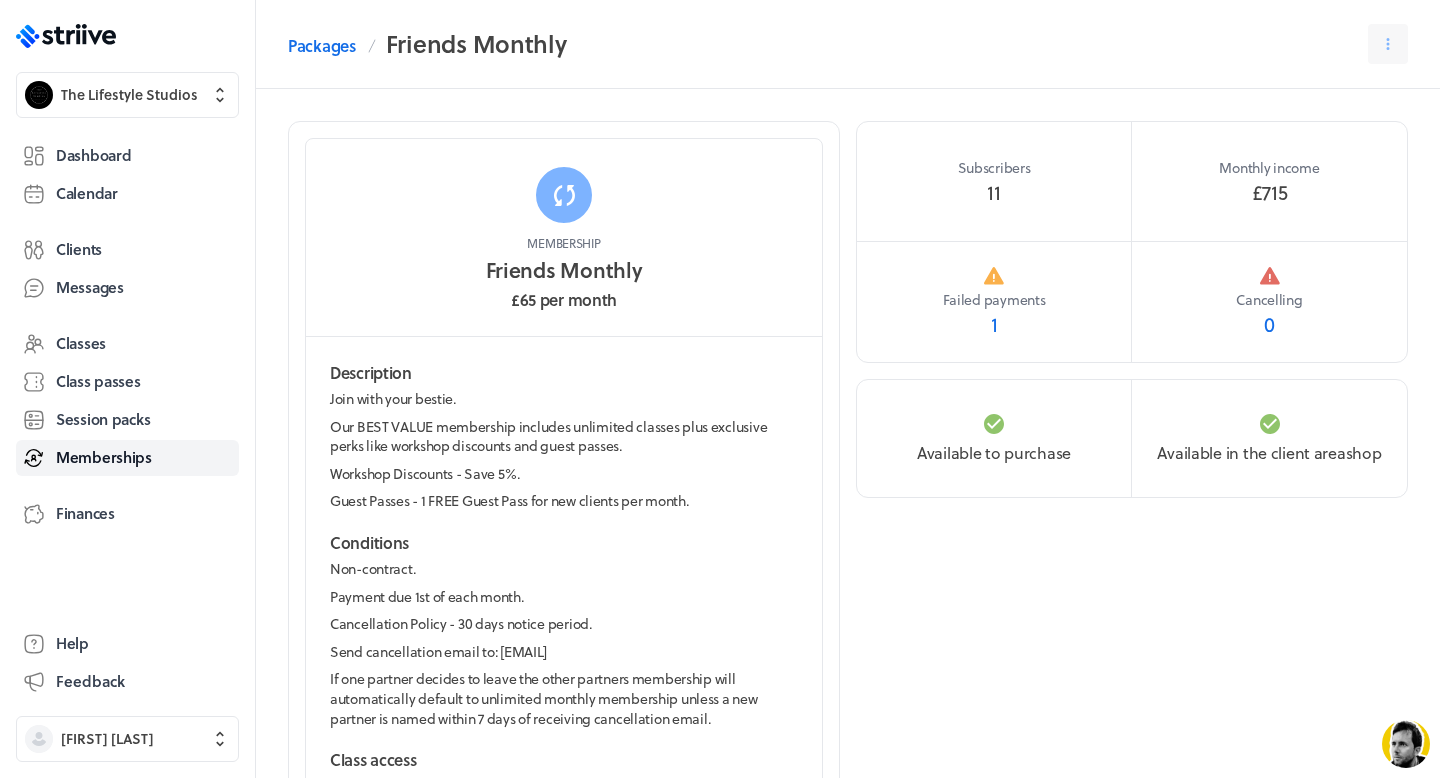 scroll, scrollTop: 316, scrollLeft: 0, axis: vertical 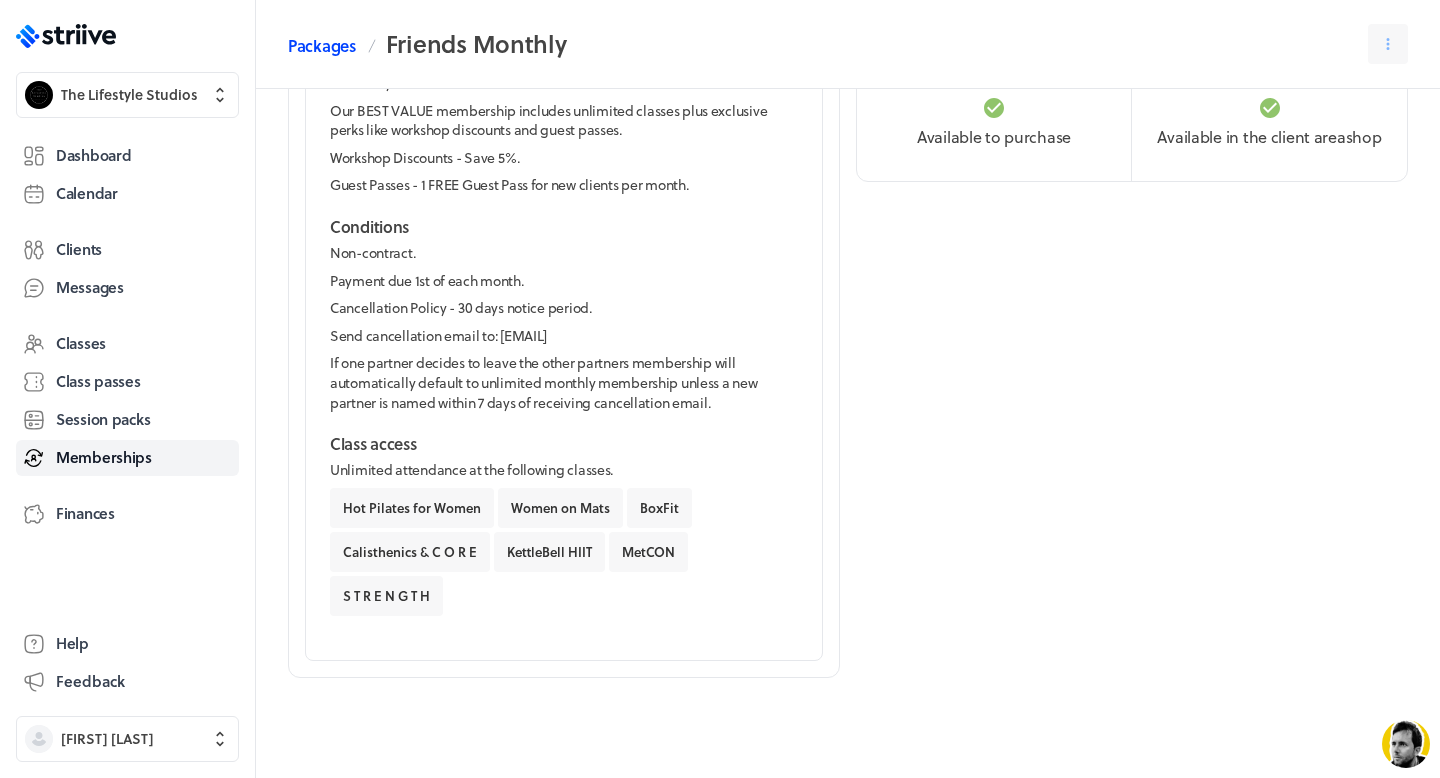 click on "Packages" at bounding box center [322, 46] 